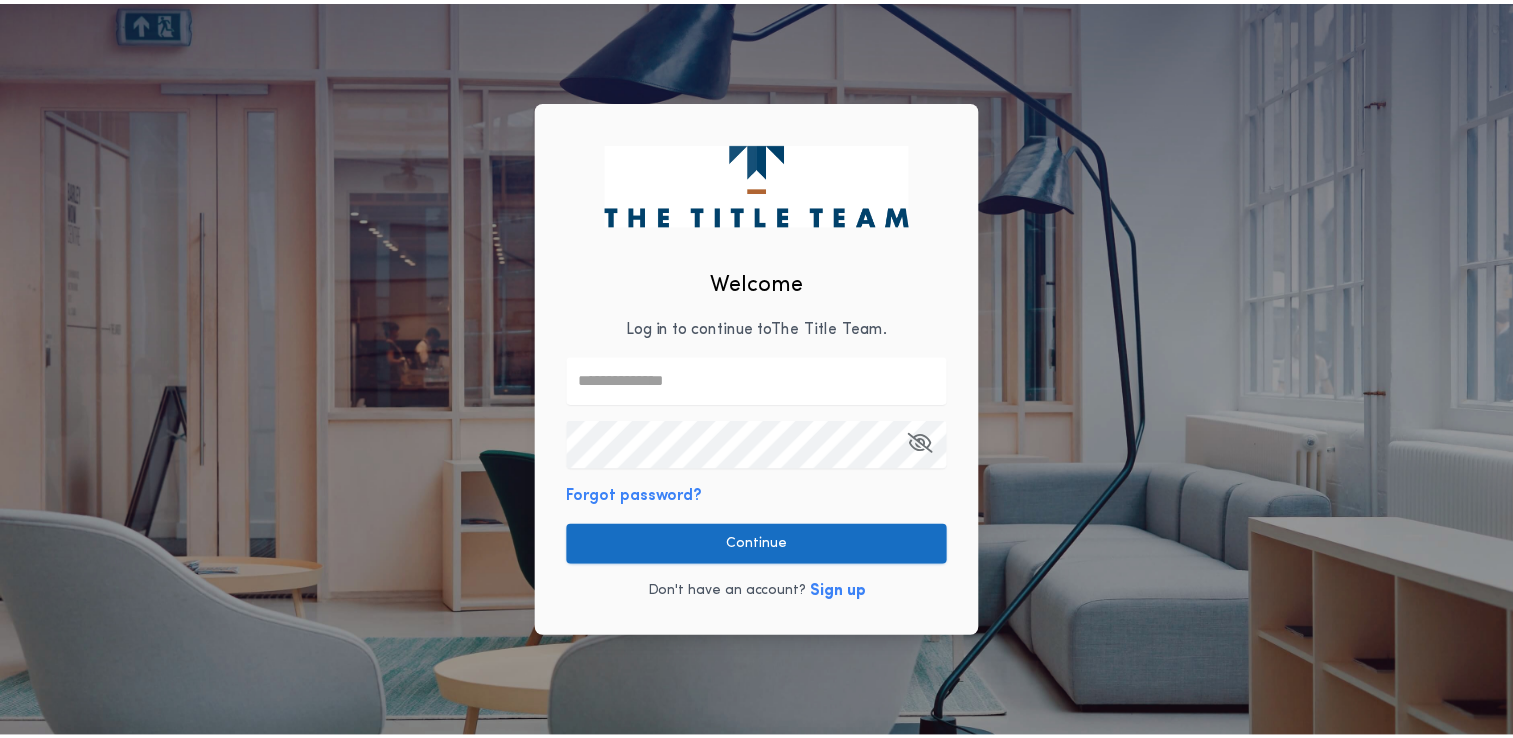scroll, scrollTop: 0, scrollLeft: 0, axis: both 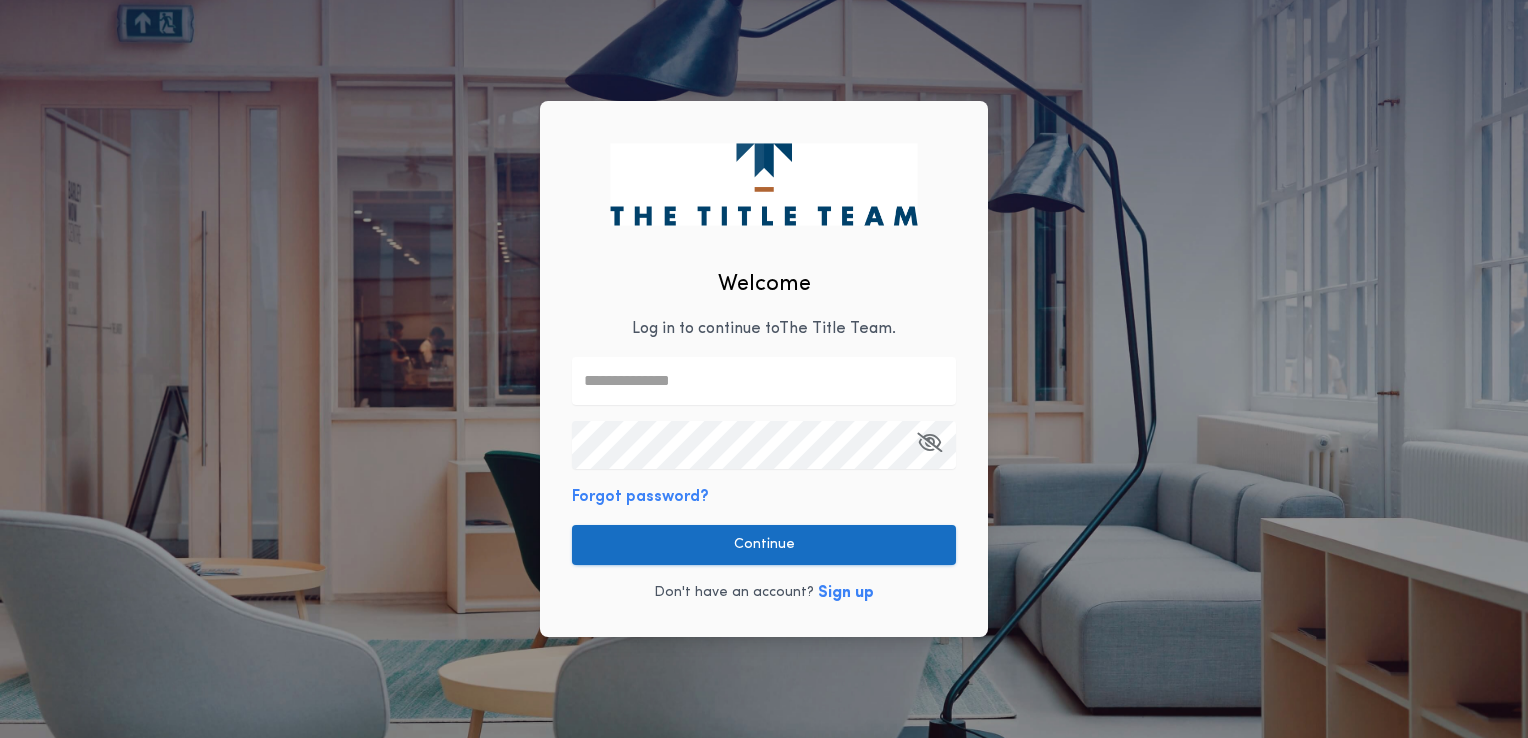 type on "**********" 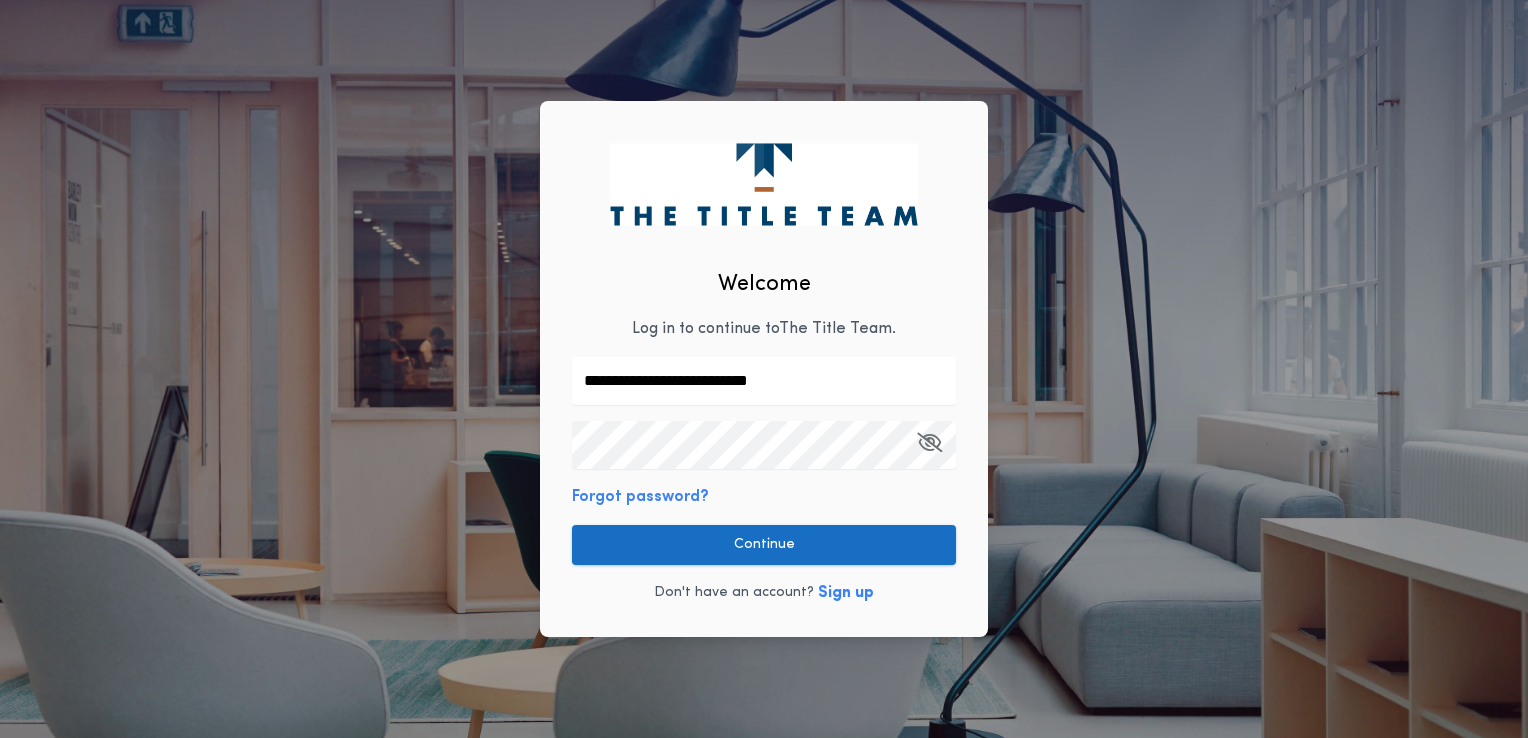 click on "**********" at bounding box center (764, 369) 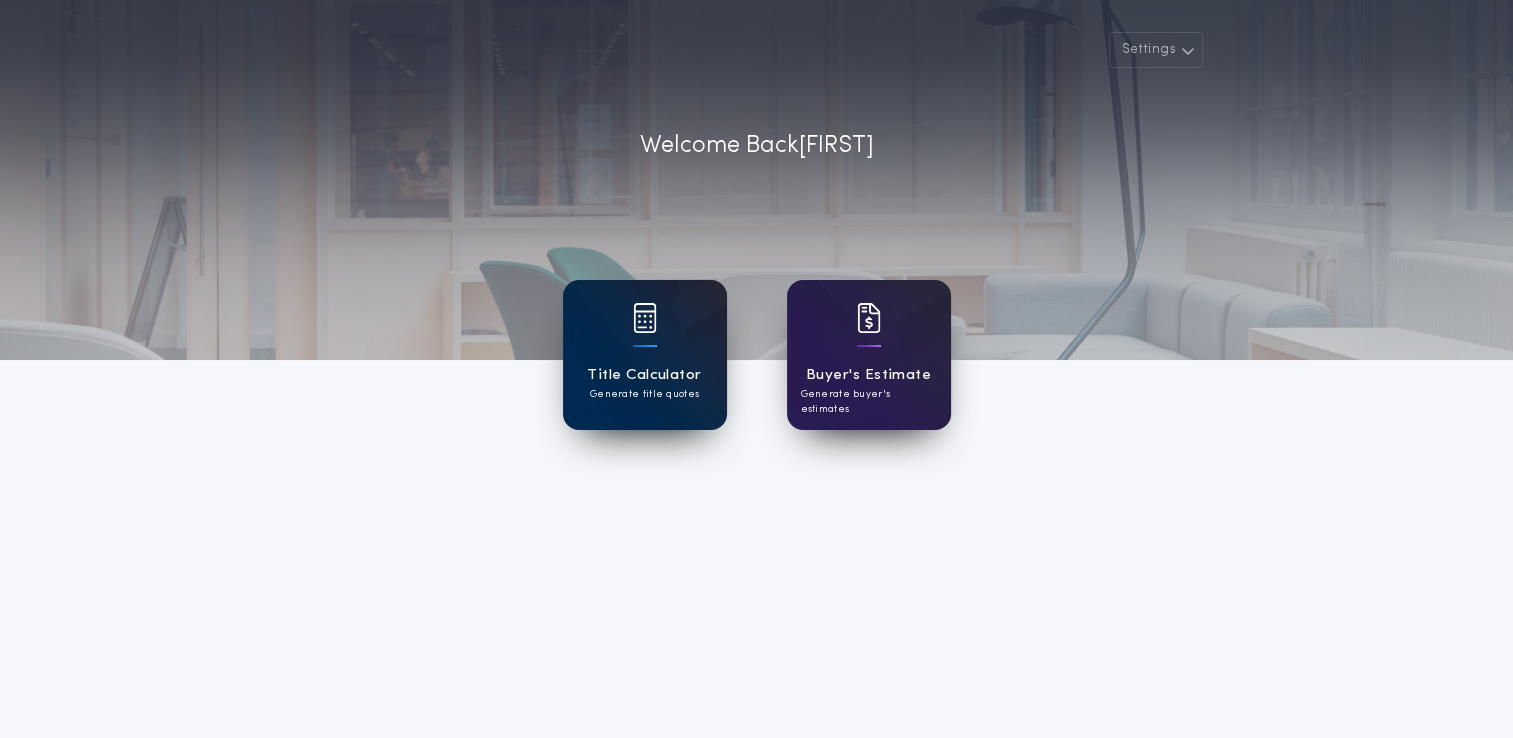 click on "Title Calculator" at bounding box center [644, 375] 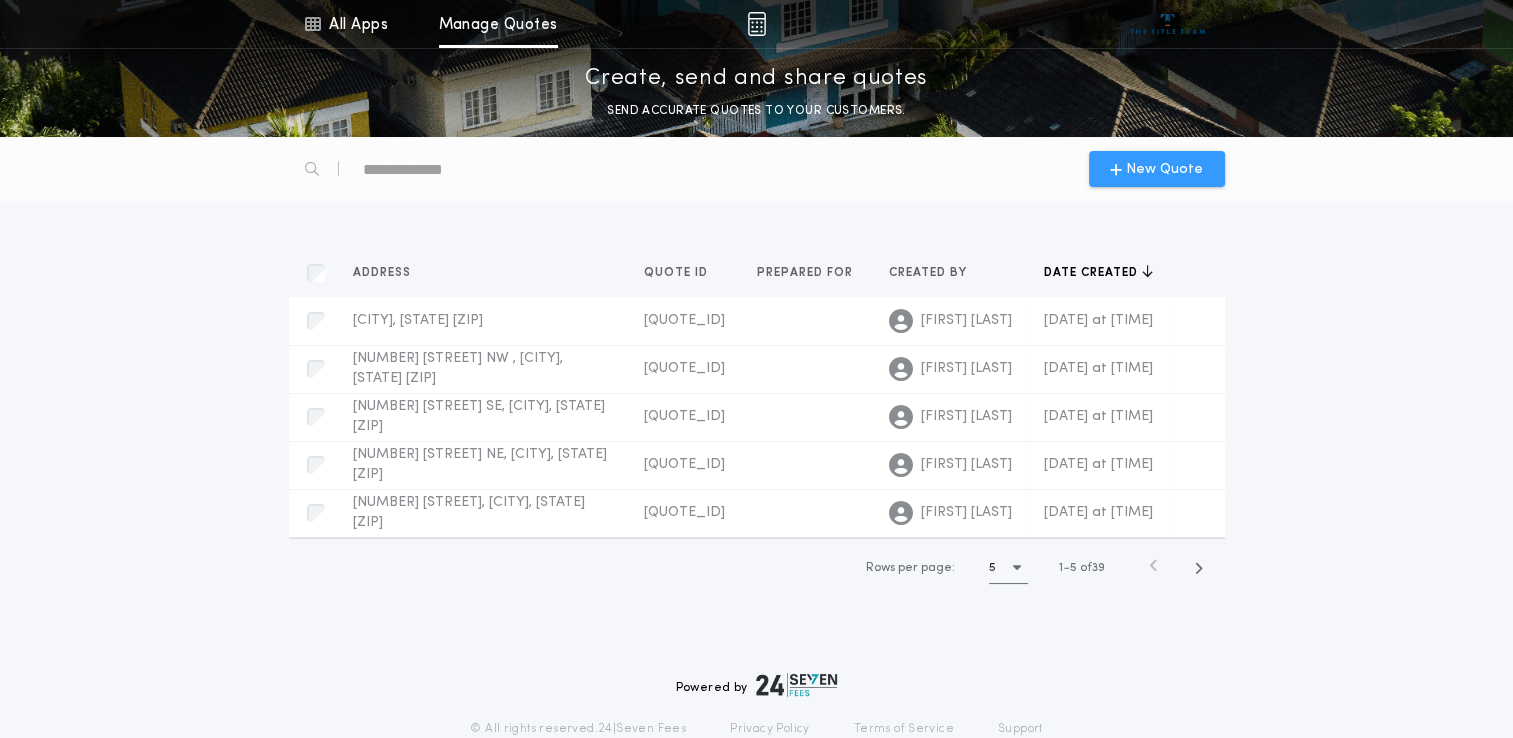 click on "New Quote" at bounding box center [1164, 169] 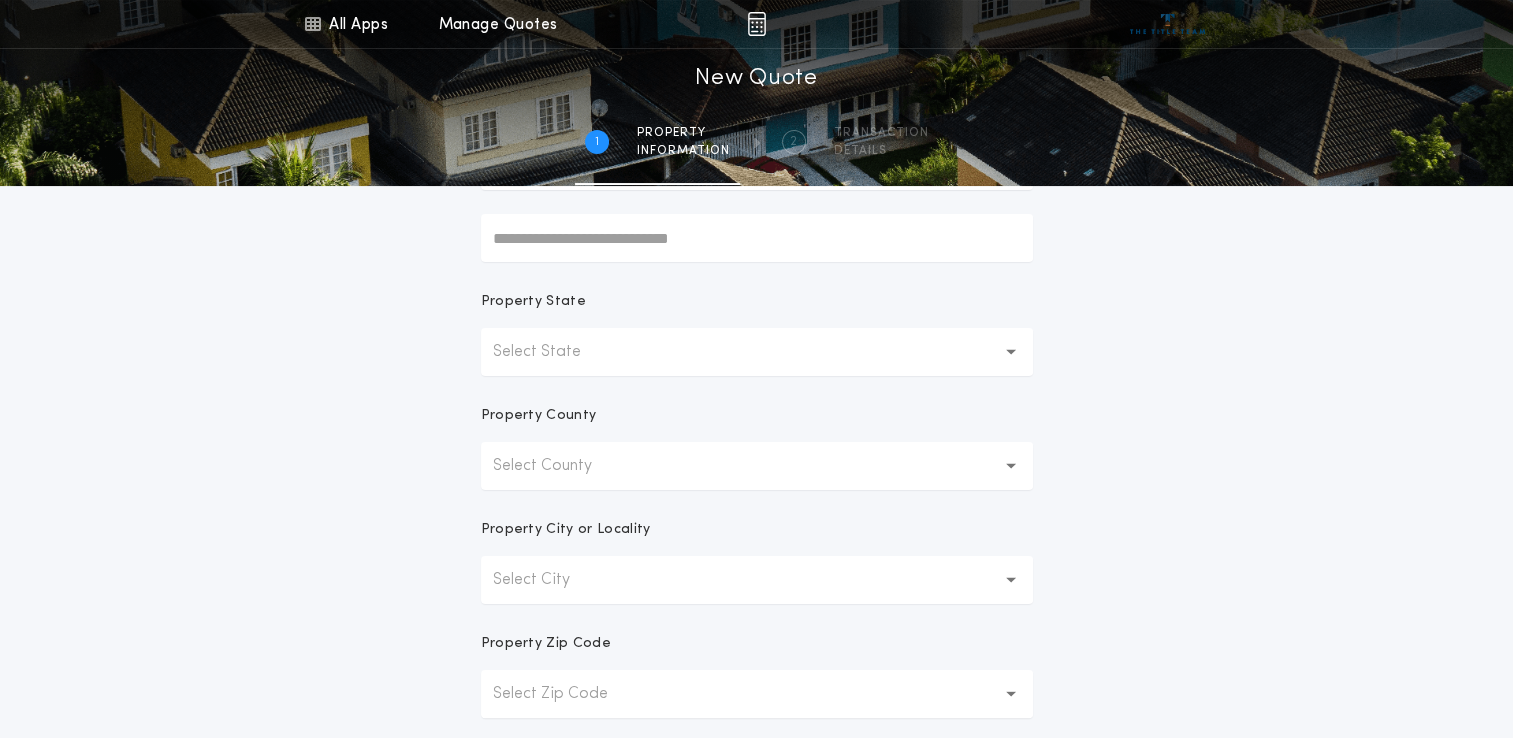 click on "Select State" at bounding box center (757, 352) 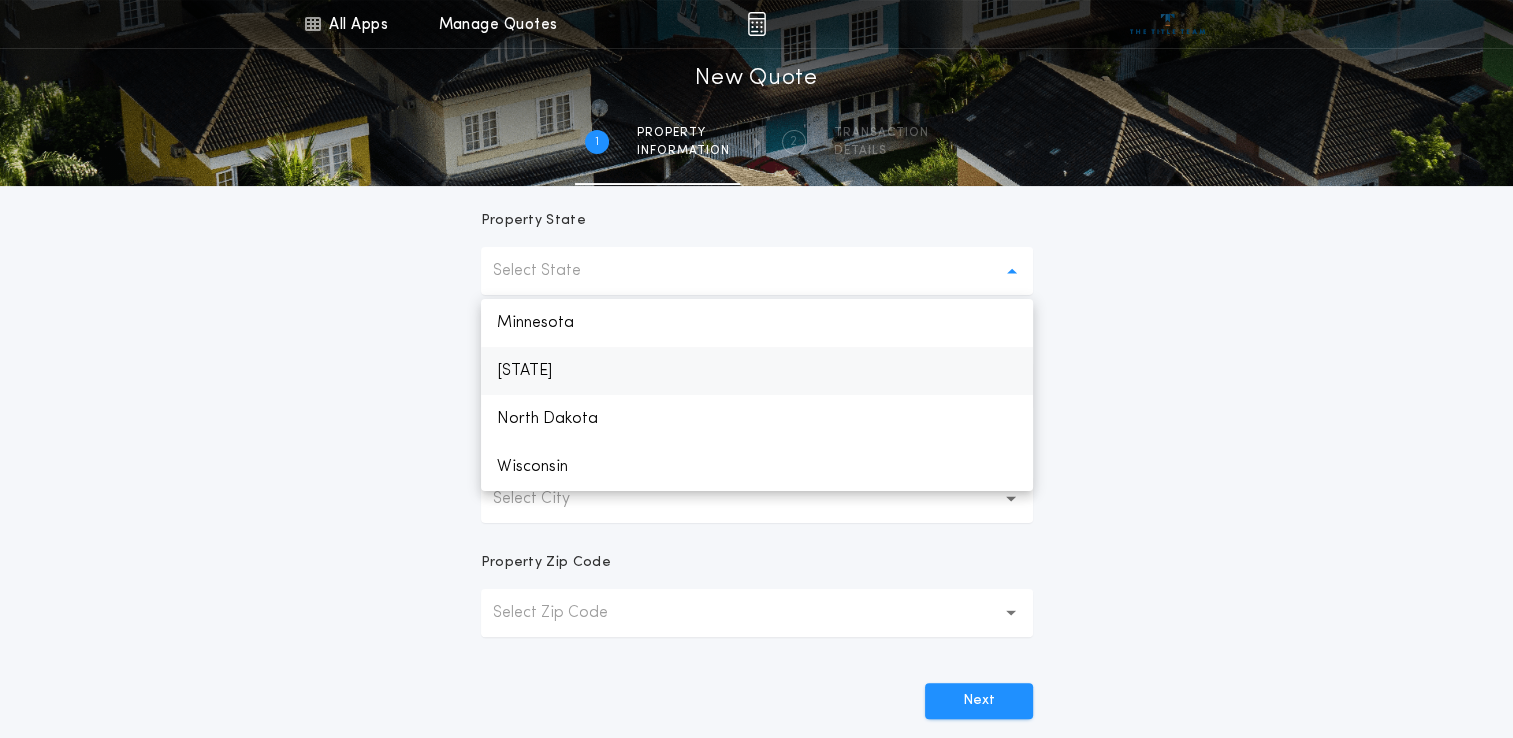 scroll, scrollTop: 366, scrollLeft: 0, axis: vertical 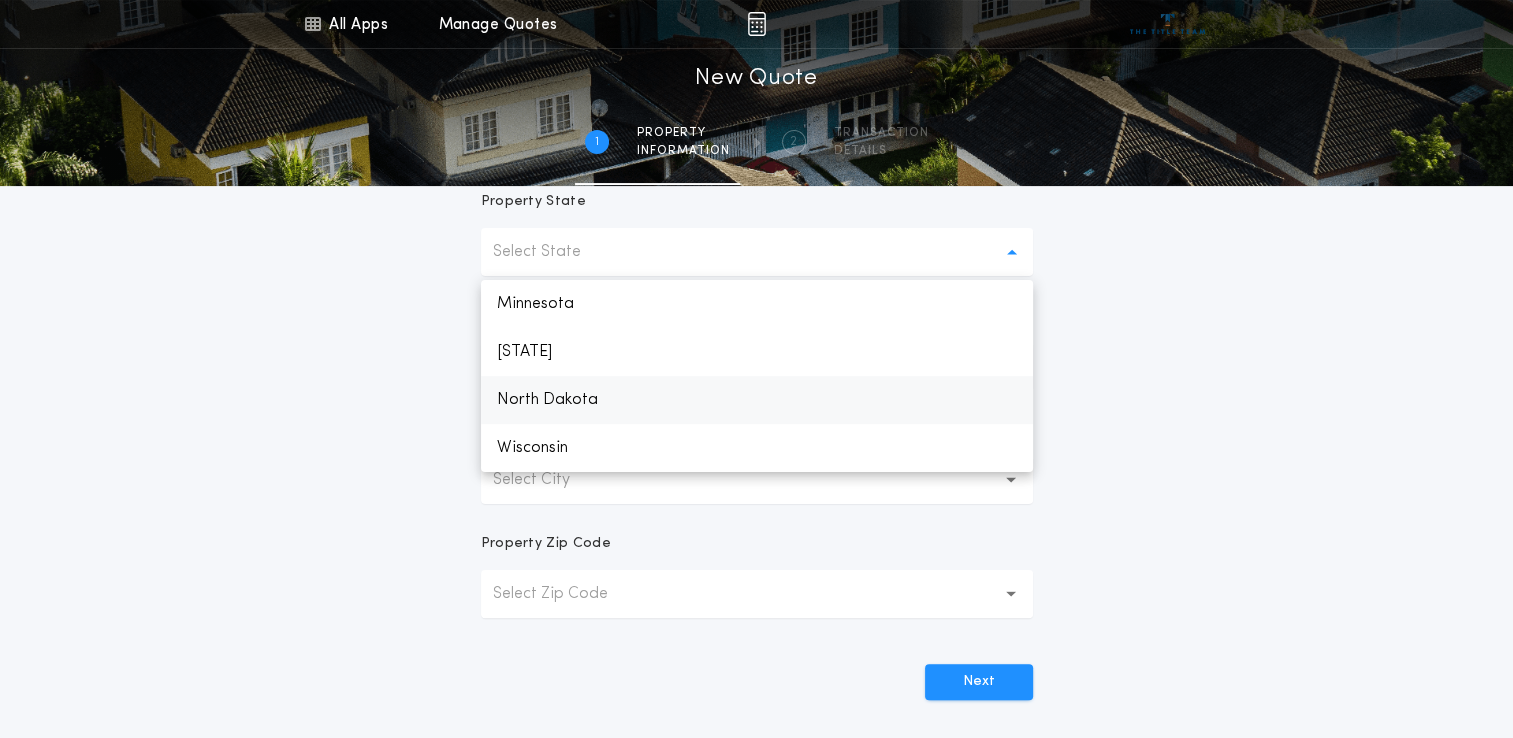 click on "North Dakota" at bounding box center (757, 400) 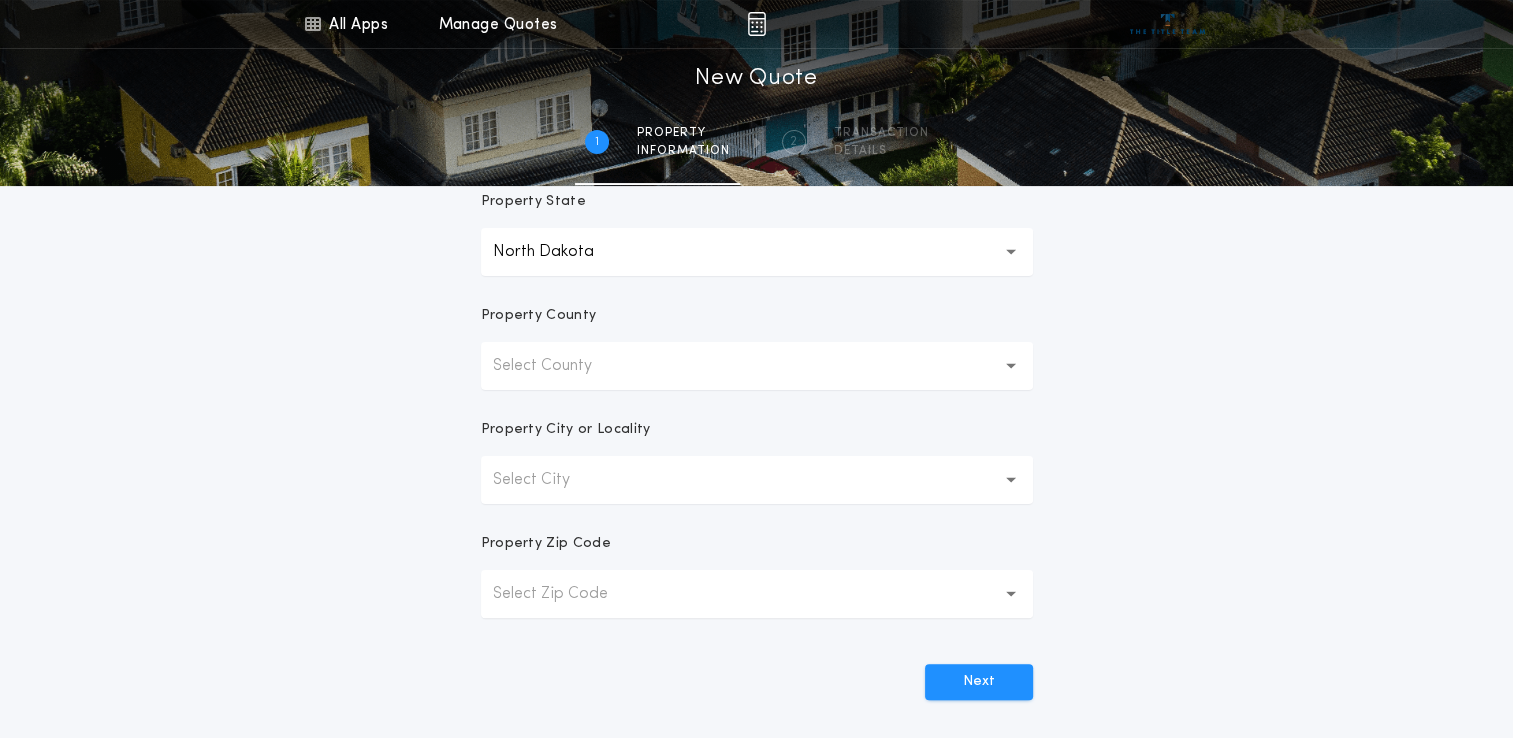 click on "Select County" at bounding box center [757, 366] 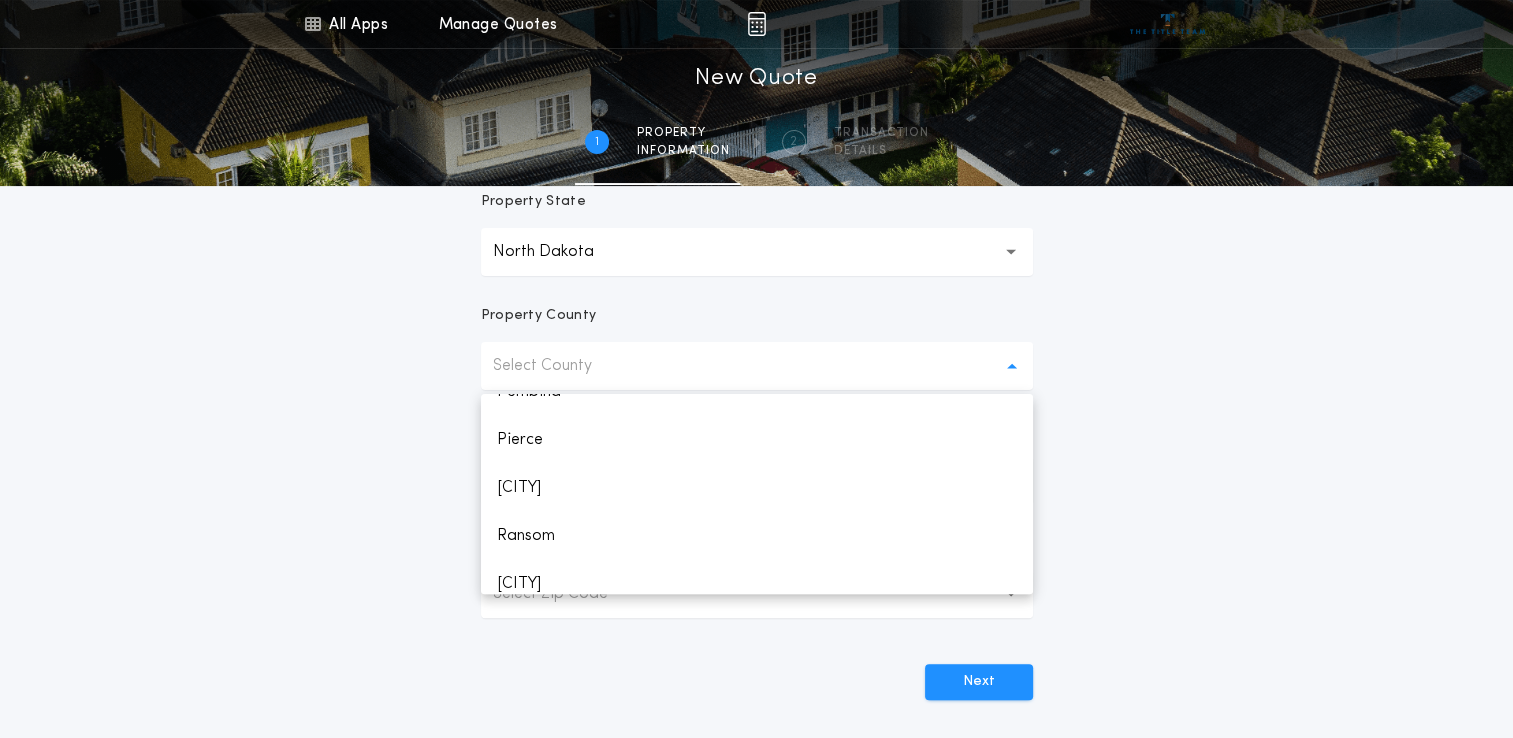 scroll, scrollTop: 2344, scrollLeft: 0, axis: vertical 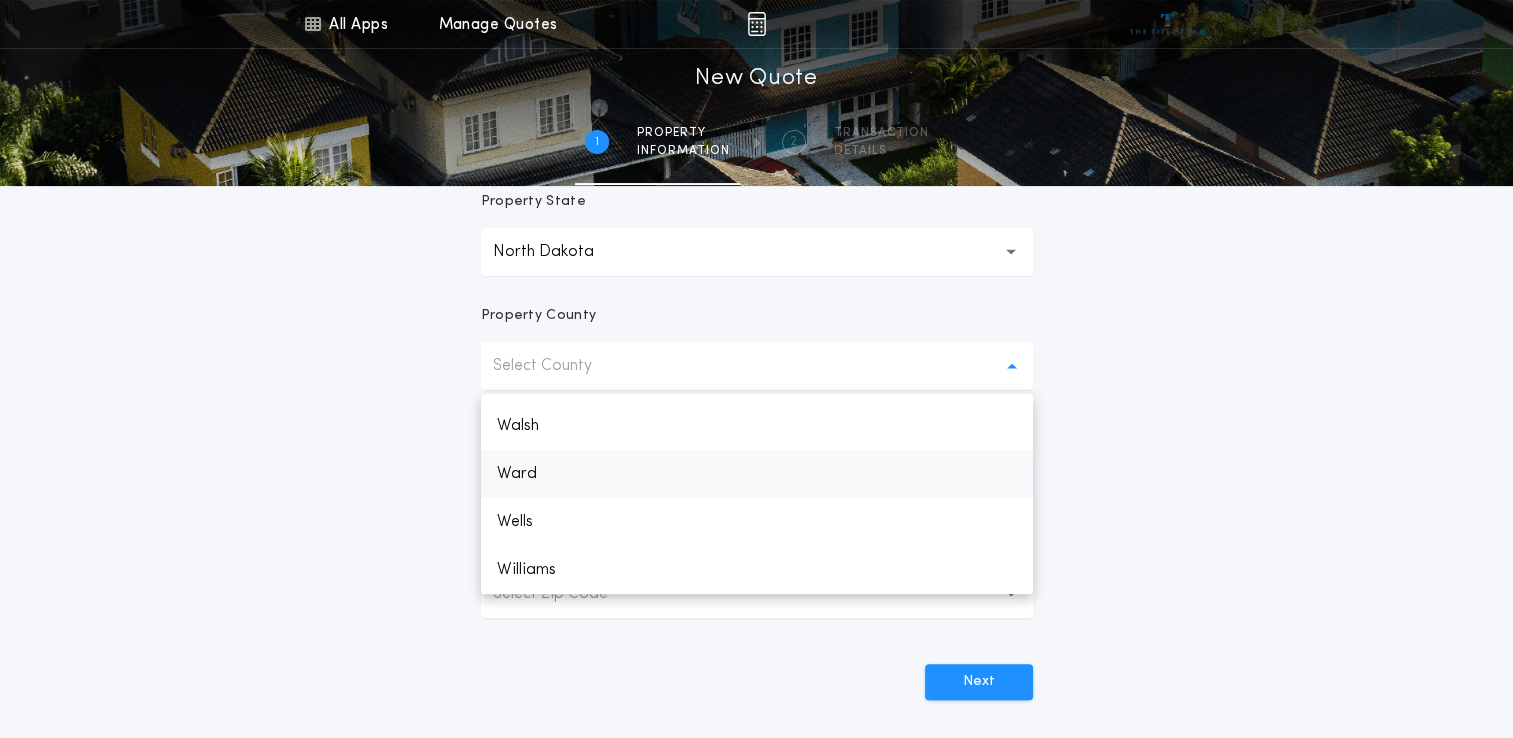 click on "Ward" at bounding box center (757, 474) 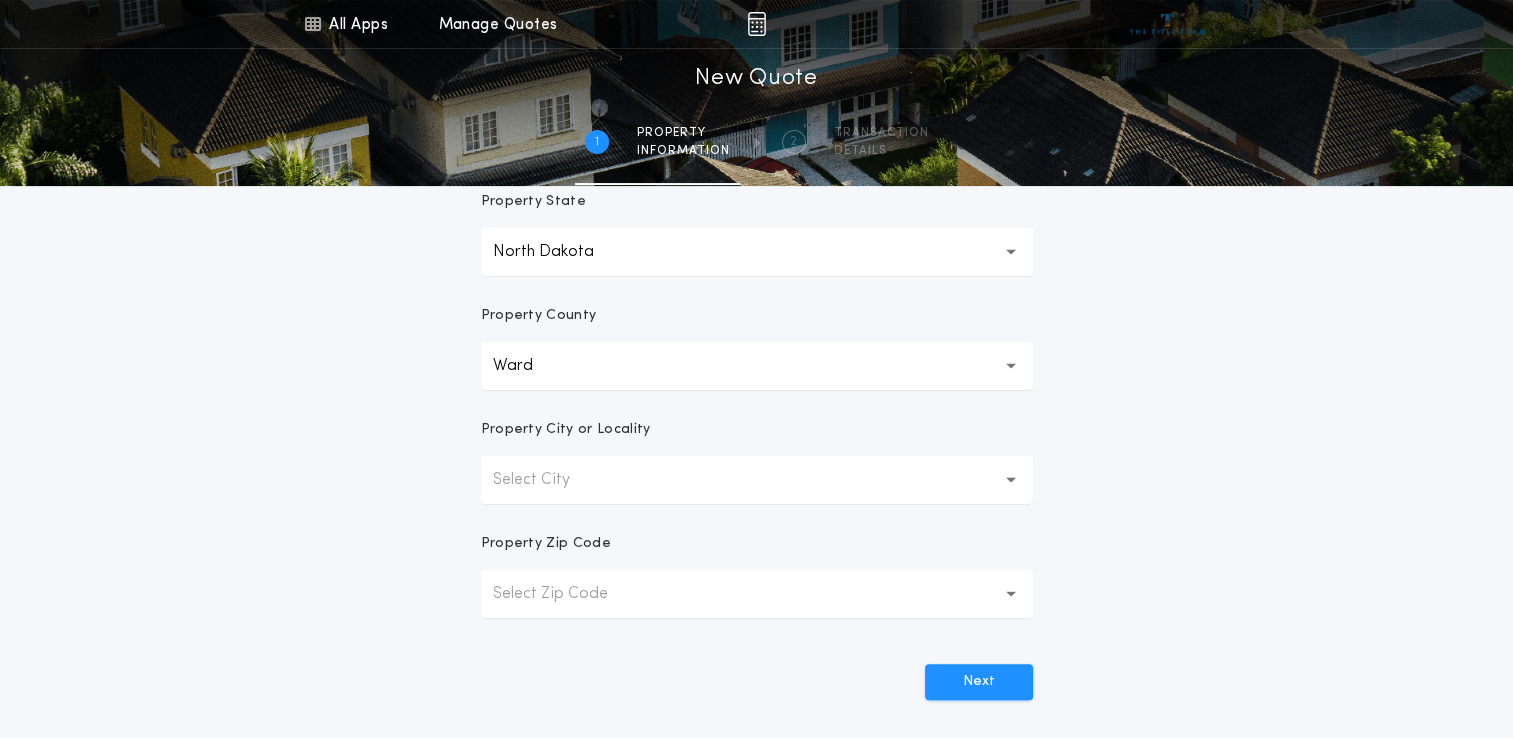 click on "Select City" at bounding box center [547, 480] 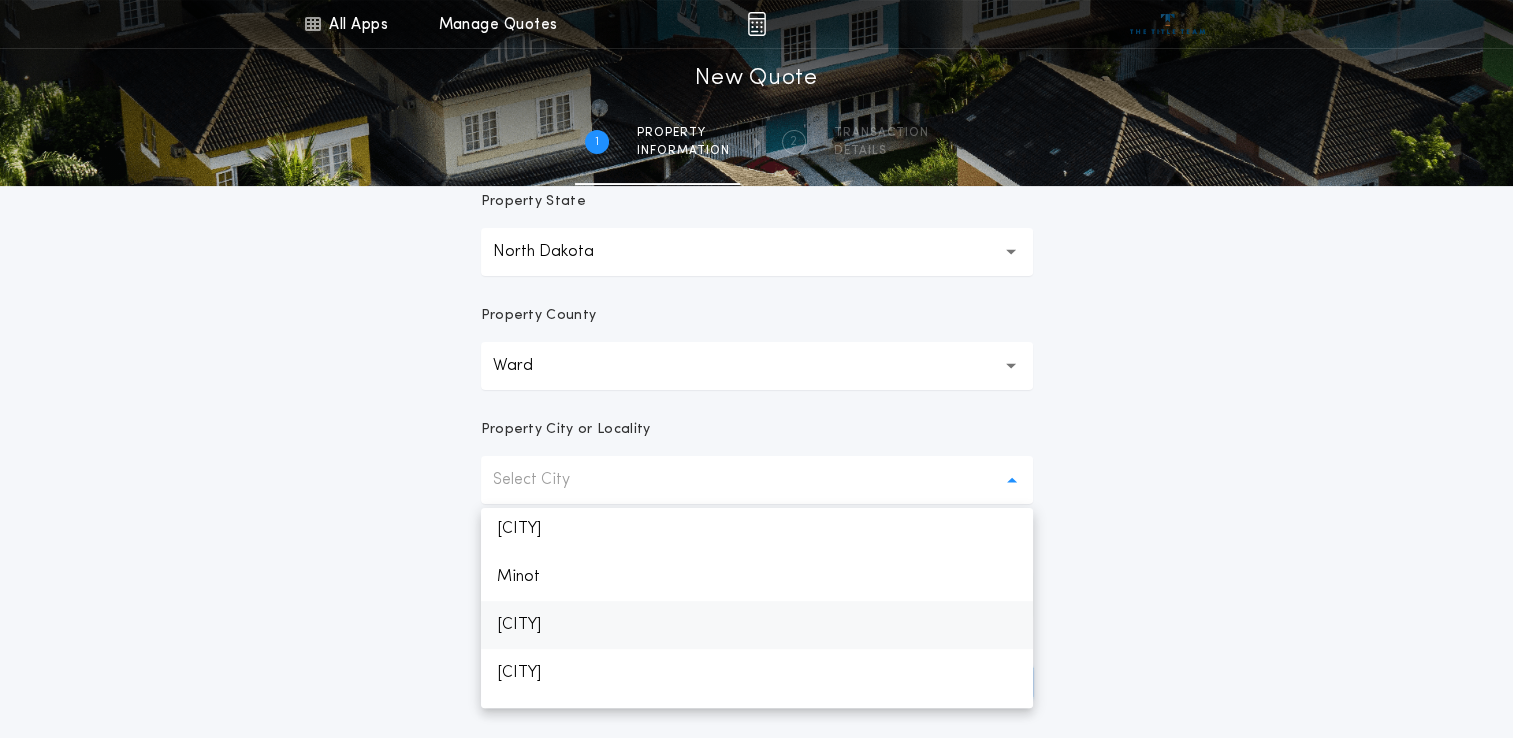 scroll, scrollTop: 756, scrollLeft: 0, axis: vertical 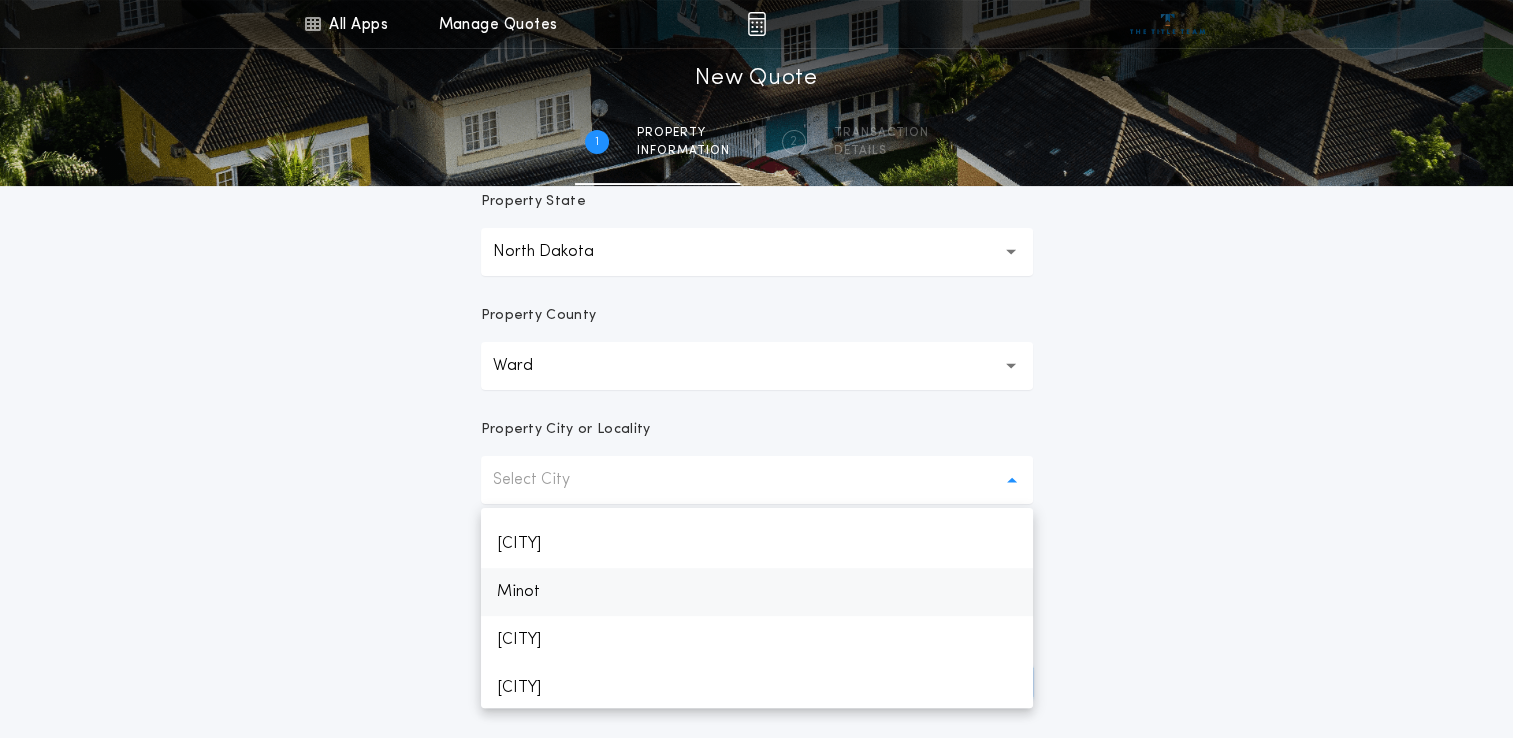 click on "Minot" at bounding box center (757, 592) 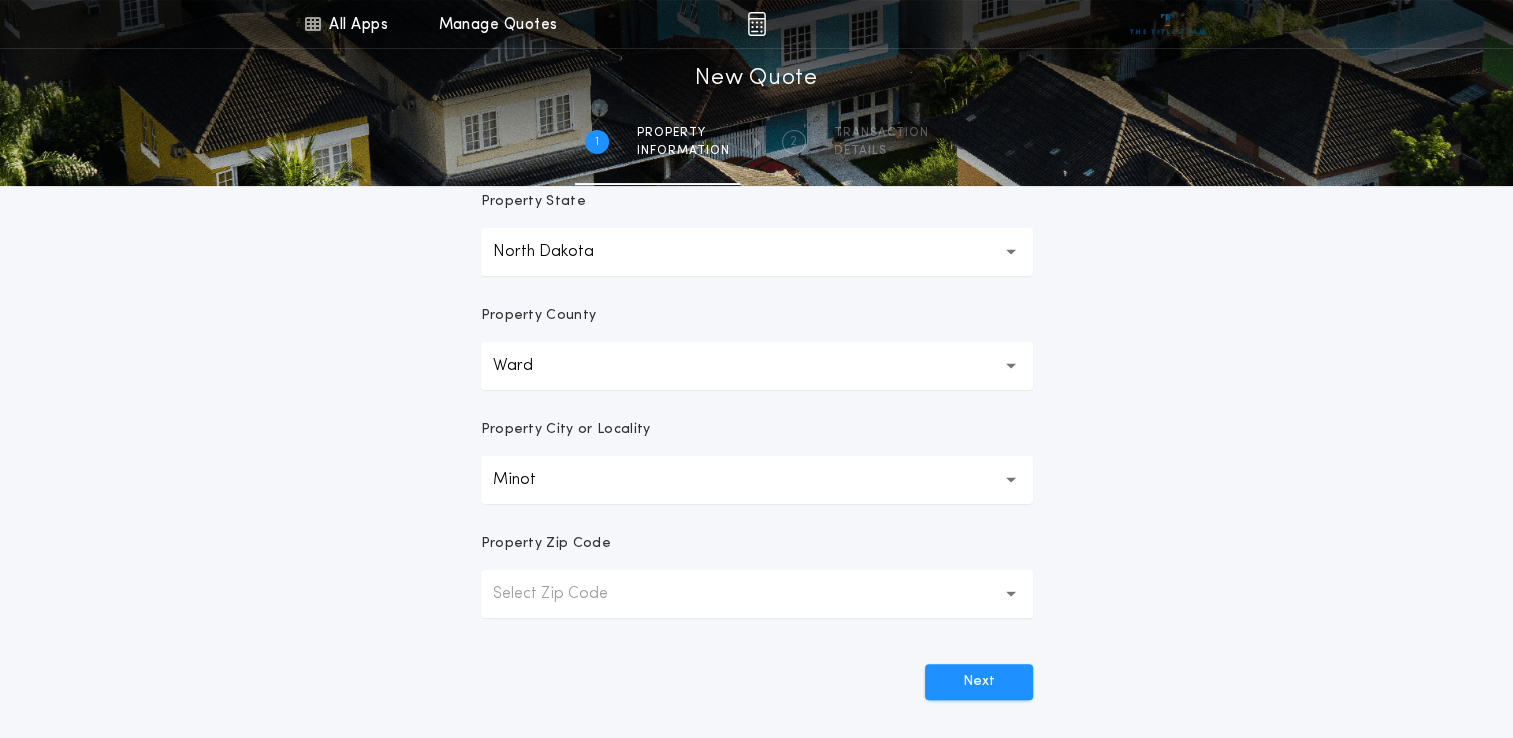 click on "All Apps Title Calculator Buyer's Estimate Menu All Apps Manage Quotes 1 /2 New Quote 1 Property information 2 Transaction details Prepared For Property Address Property State North Dakota ** Property County Ward **** Property City or Locality Minot ***** Property Zip Code Select Zip Code Next" at bounding box center [756, 205] 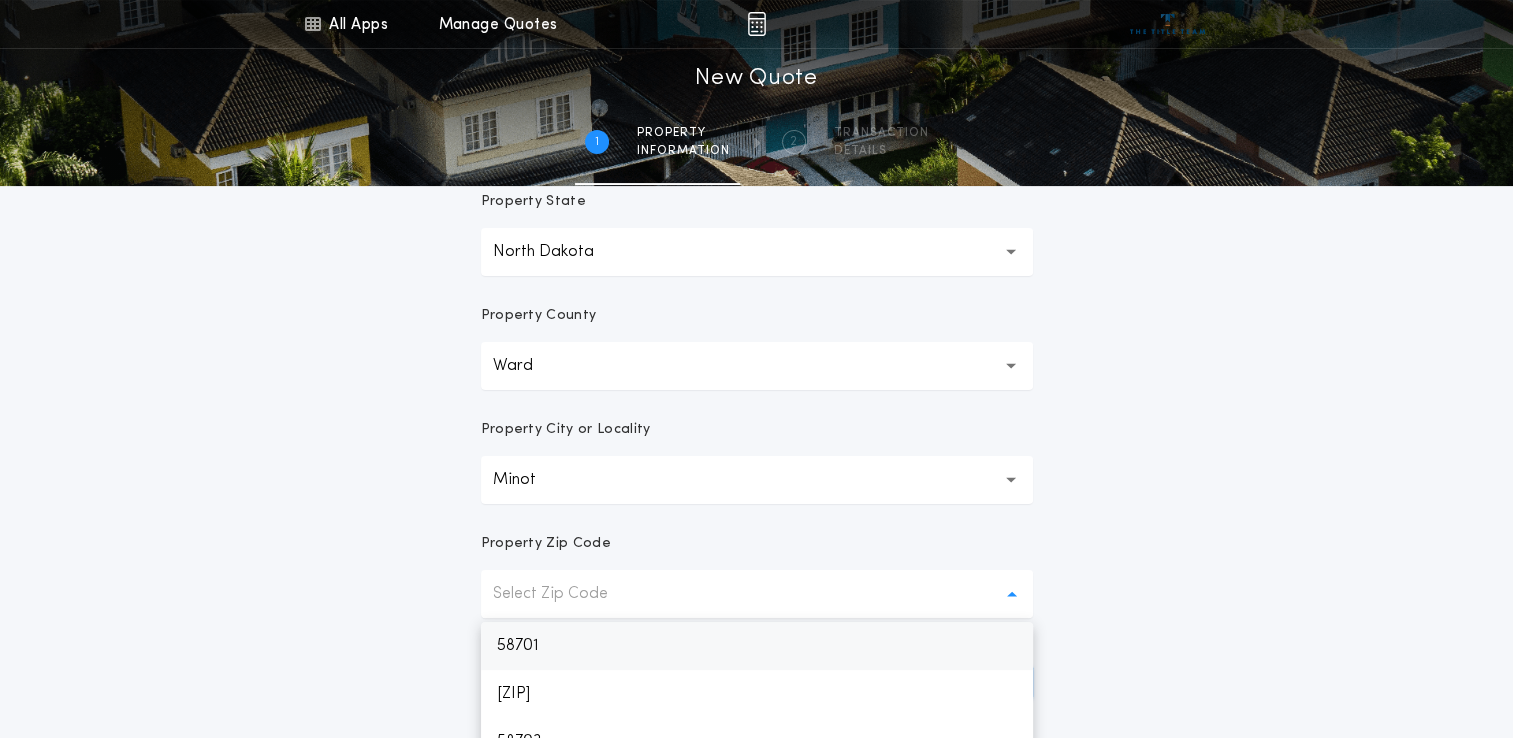 click on "58701" at bounding box center (757, 646) 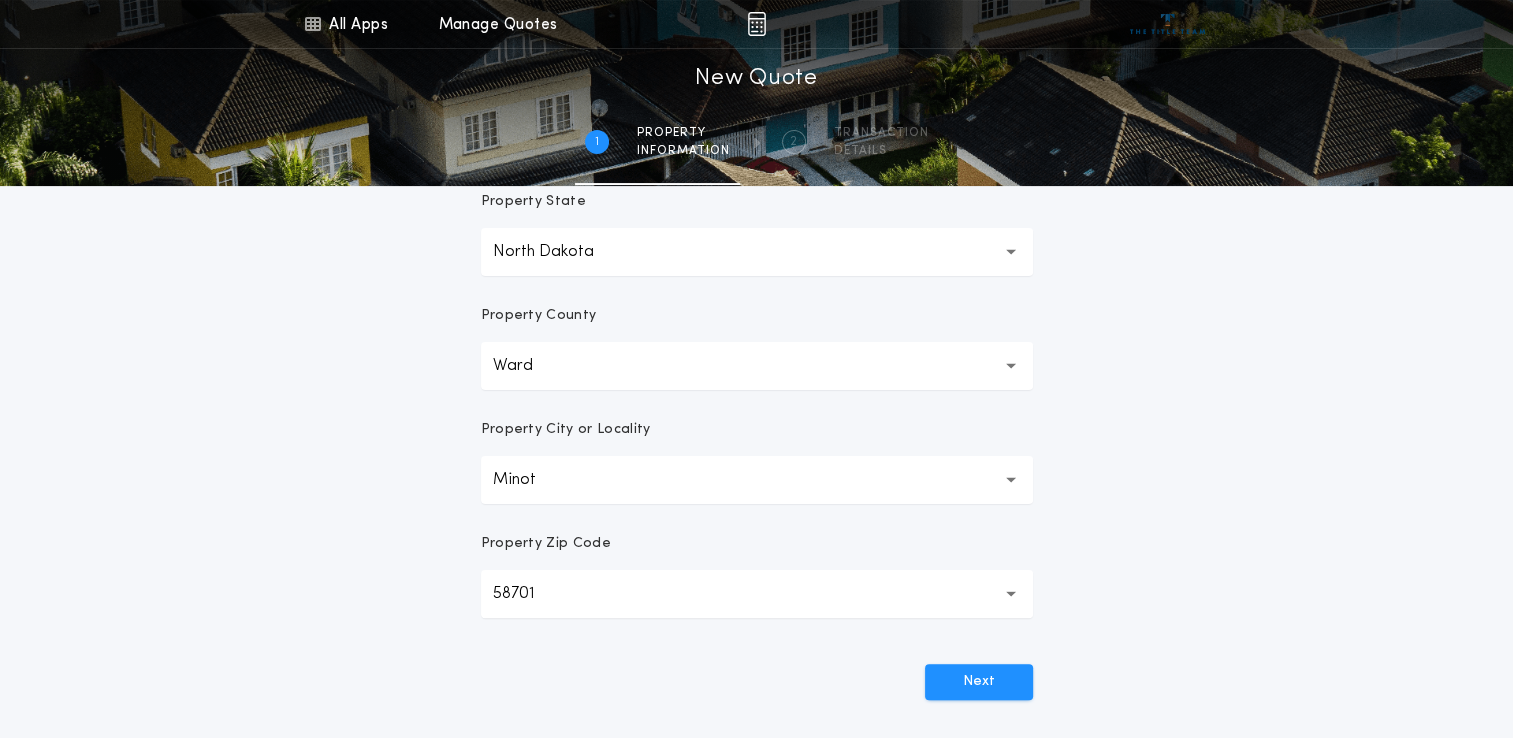 click on "All Apps Title Calculator Buyer's Estimate Menu All Apps Manage Quotes 1 /2 New Quote 1 Property information 2 Transaction details Prepared For Property Address Property State North Dakota ** Property County Ward **** Property City or Locality Minot ***** Property Zip Code 58701 ***** Next" at bounding box center [756, 205] 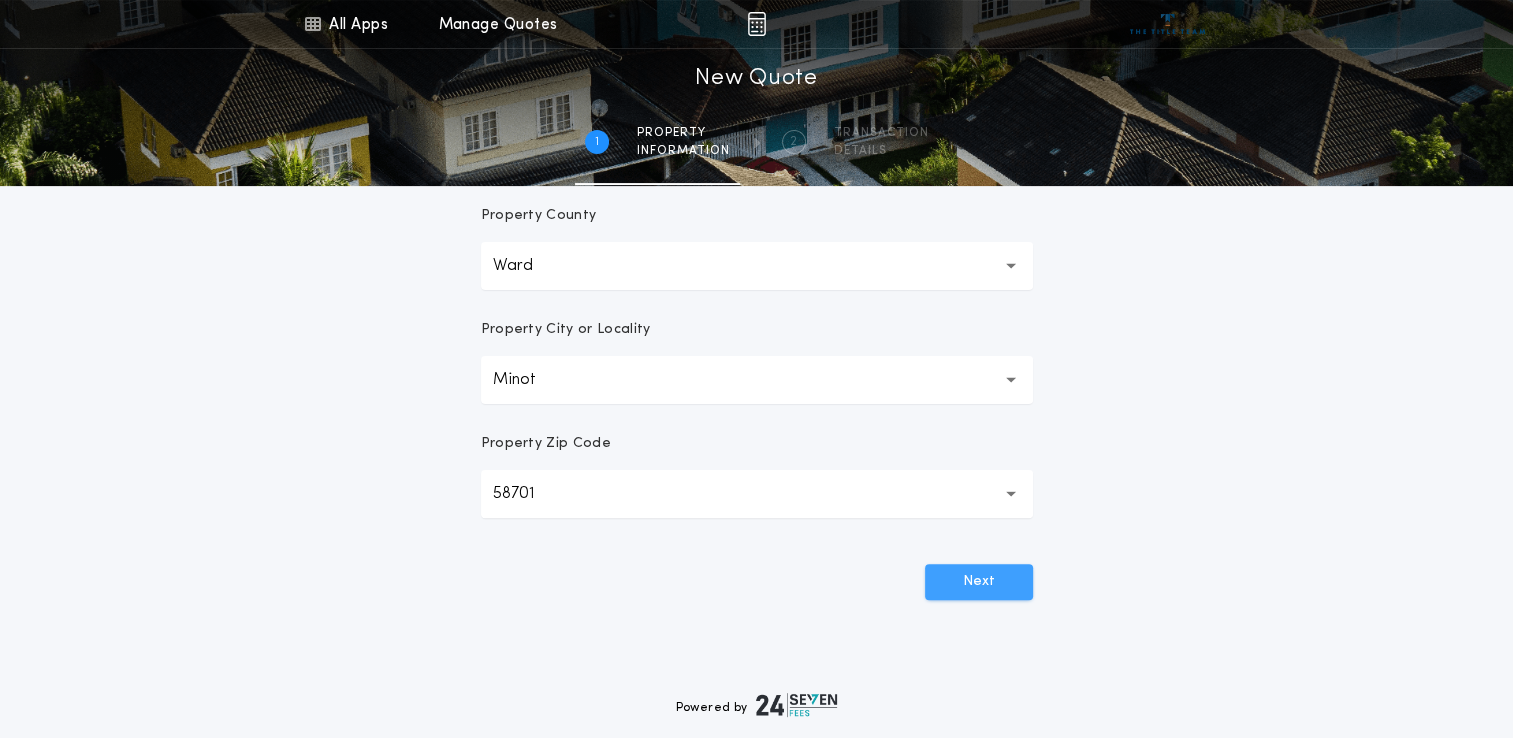 click on "Next" at bounding box center (979, 582) 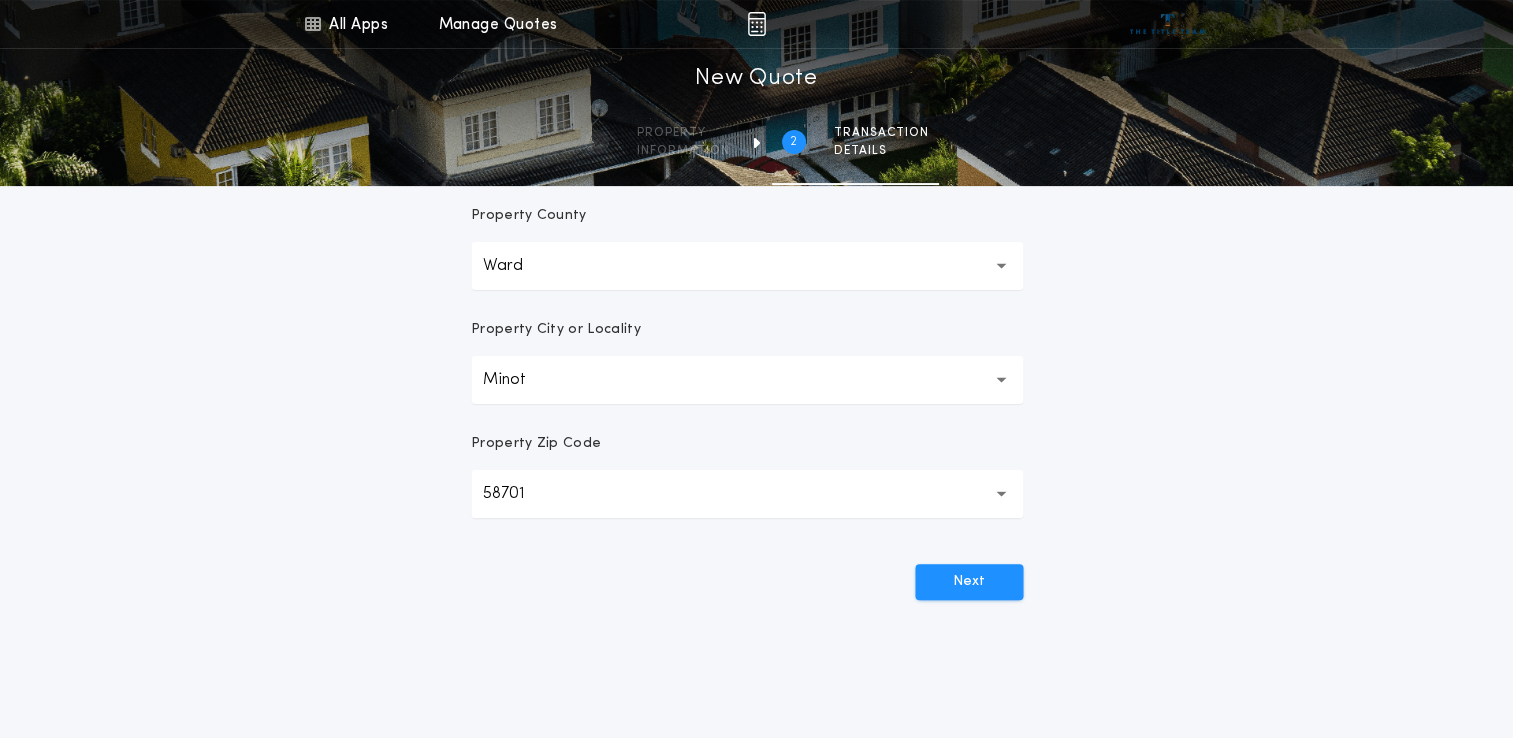 scroll, scrollTop: 0, scrollLeft: 0, axis: both 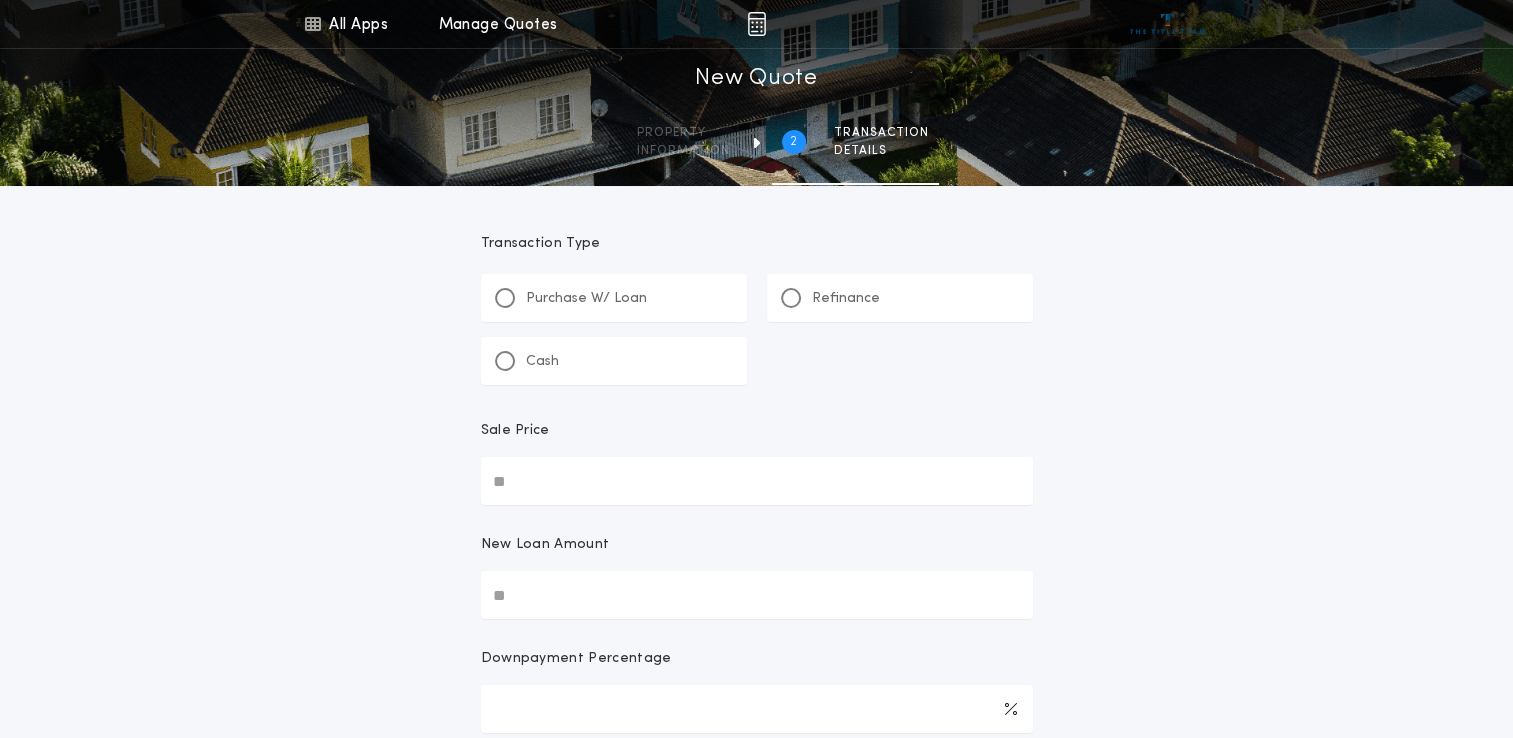 click on "Purchase W/ Loan" at bounding box center [586, 299] 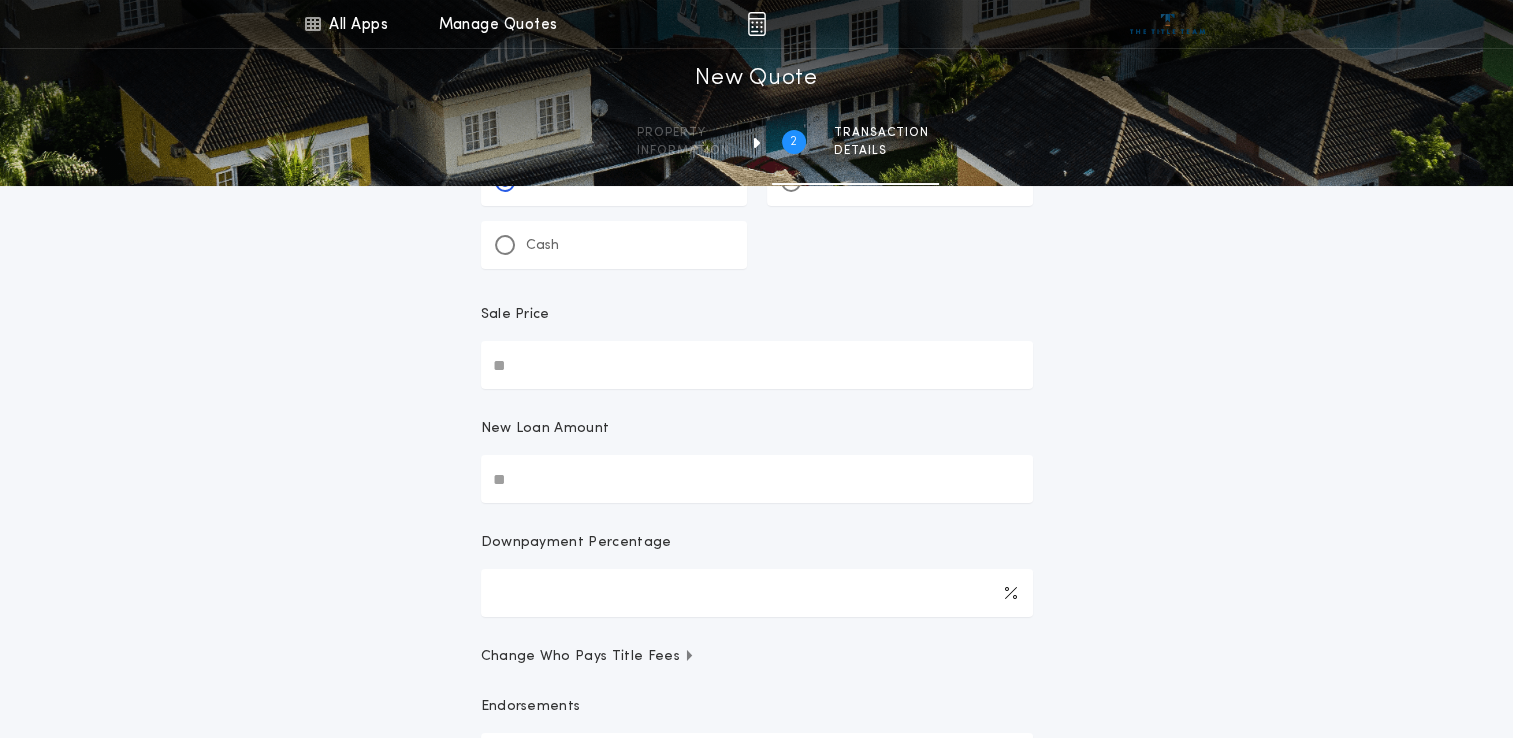 scroll, scrollTop: 133, scrollLeft: 0, axis: vertical 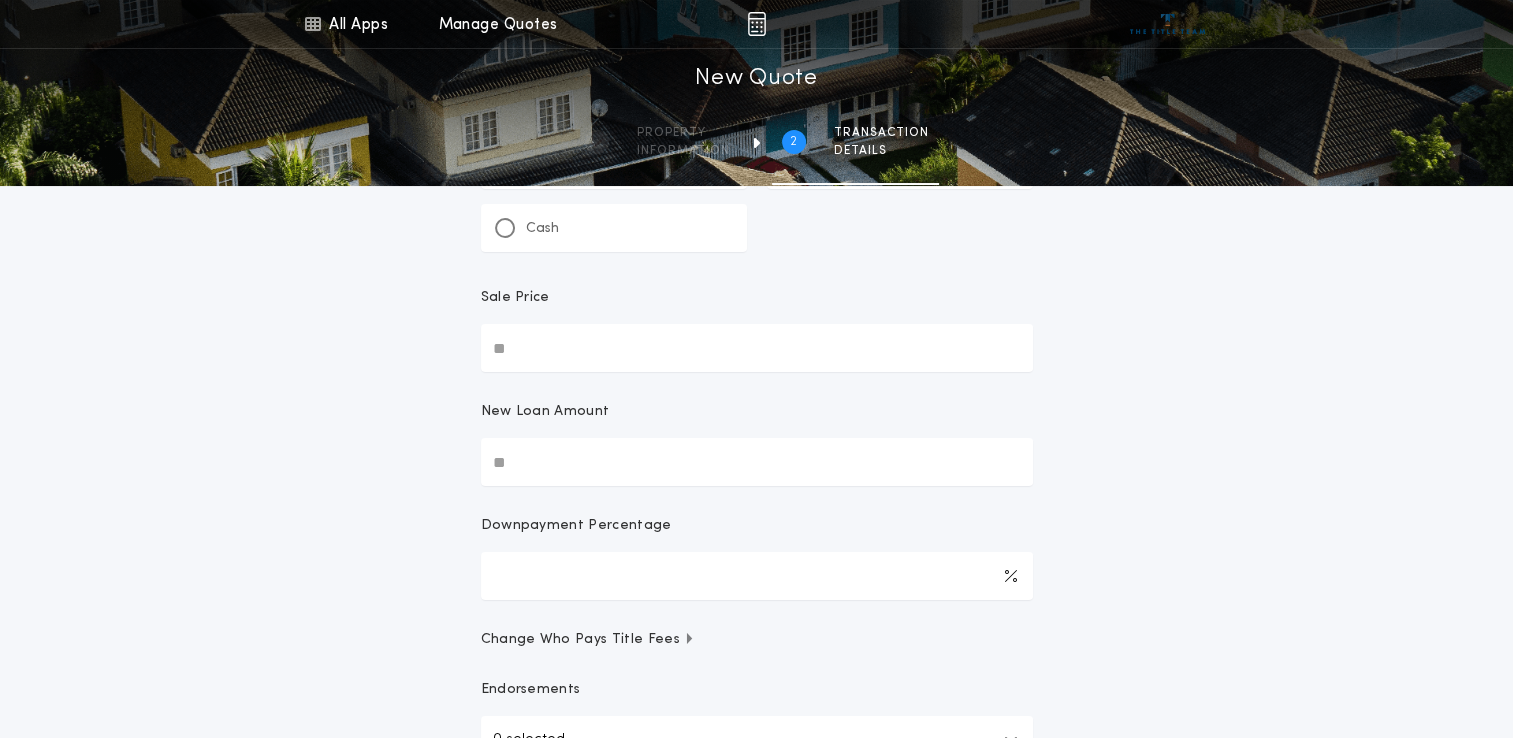 click on "Sale Price" at bounding box center (757, 348) 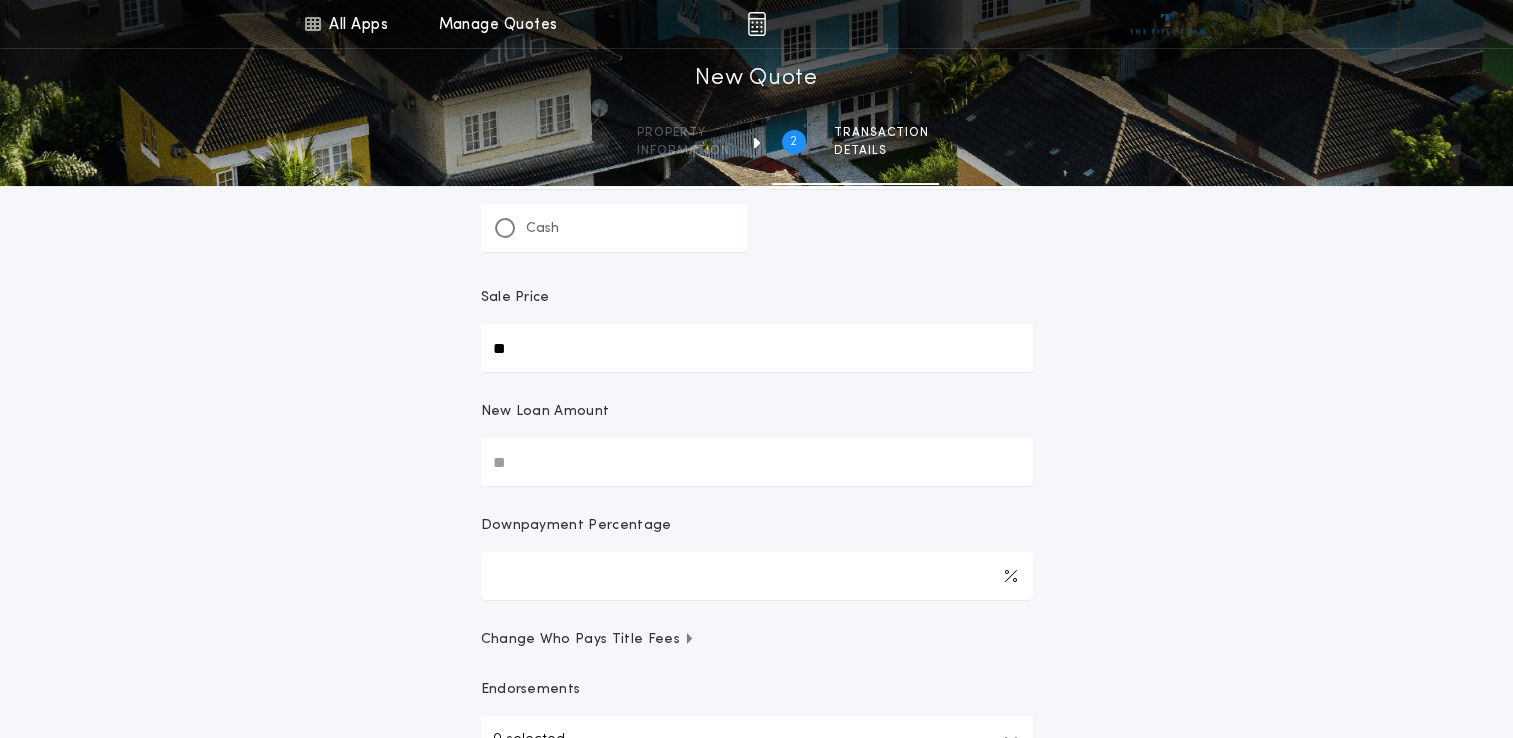 type on "**" 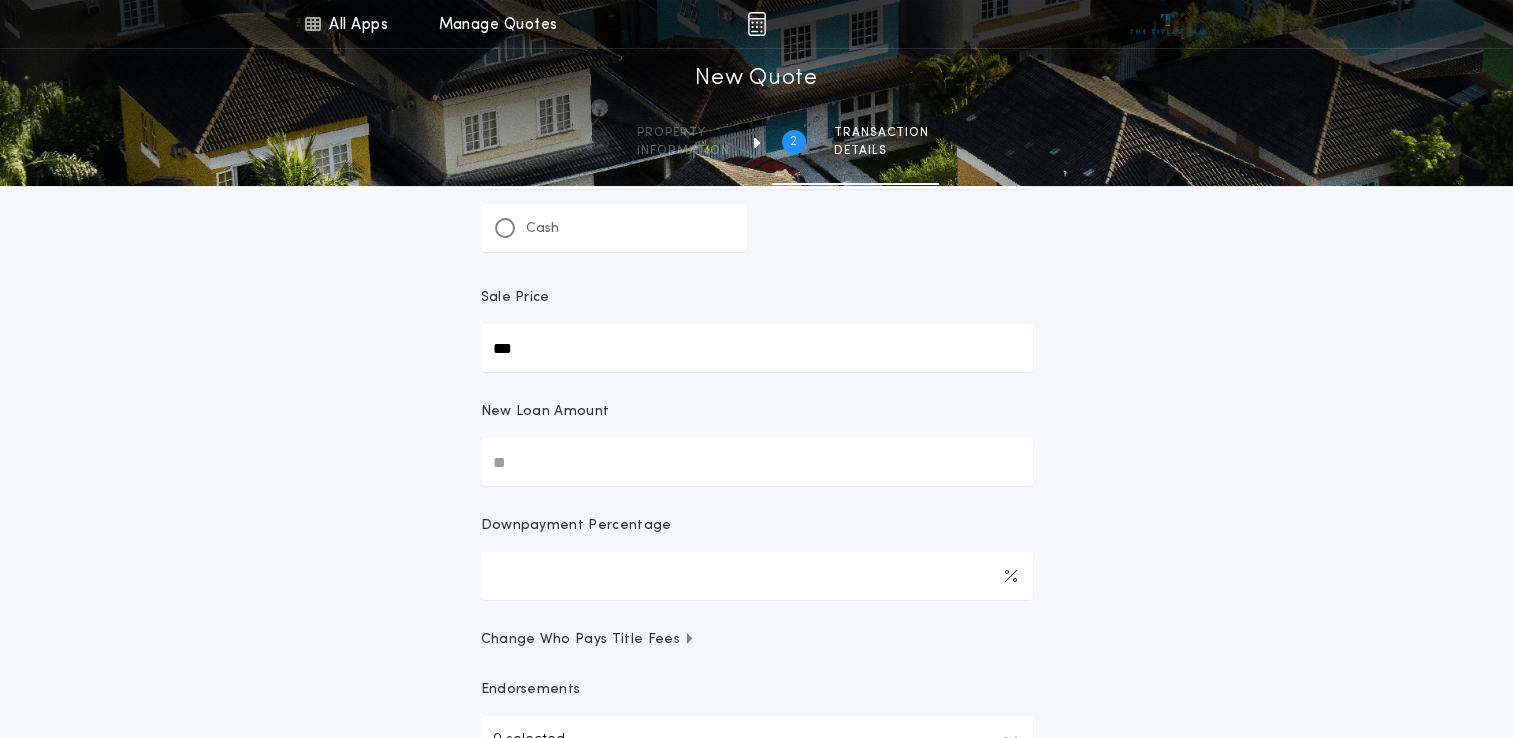 type on "***" 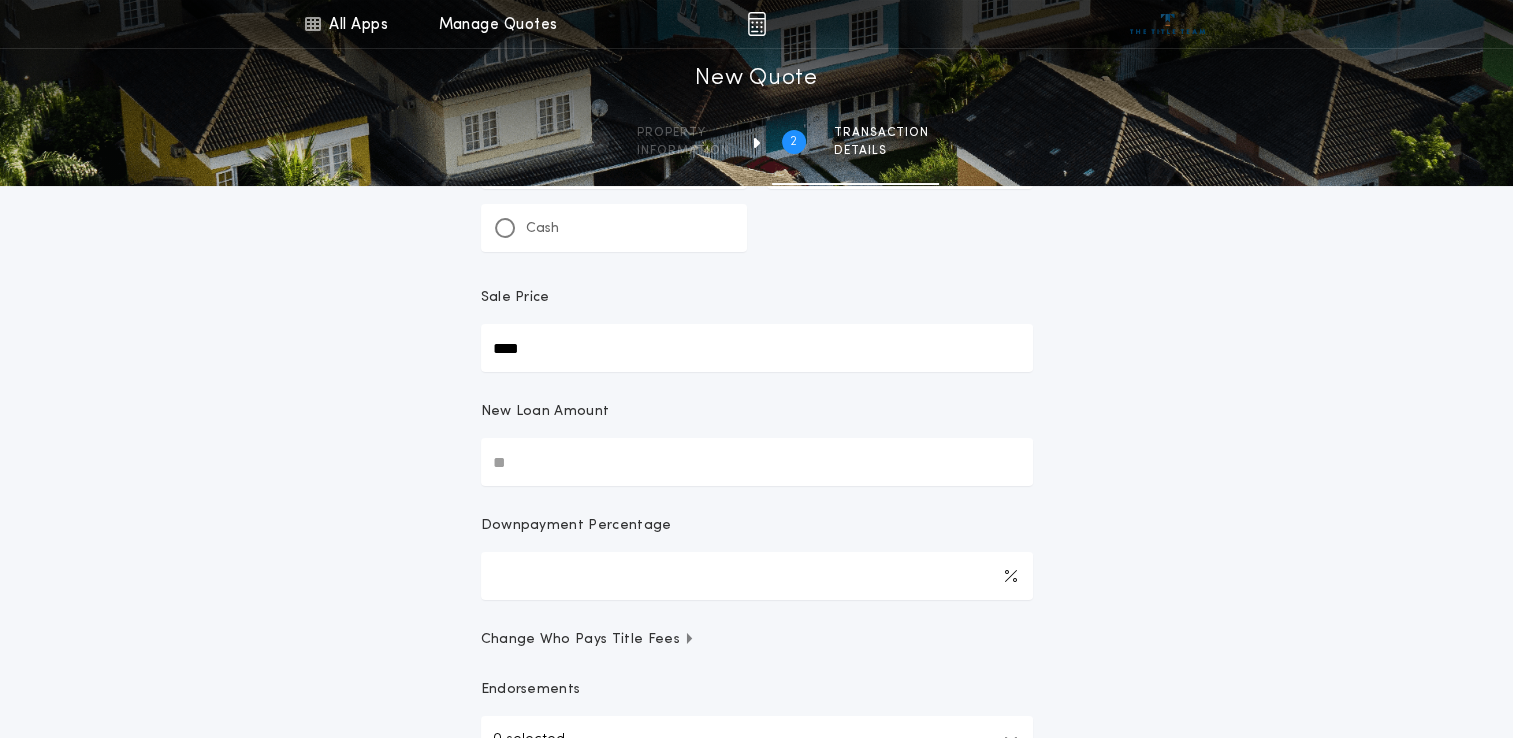type on "****" 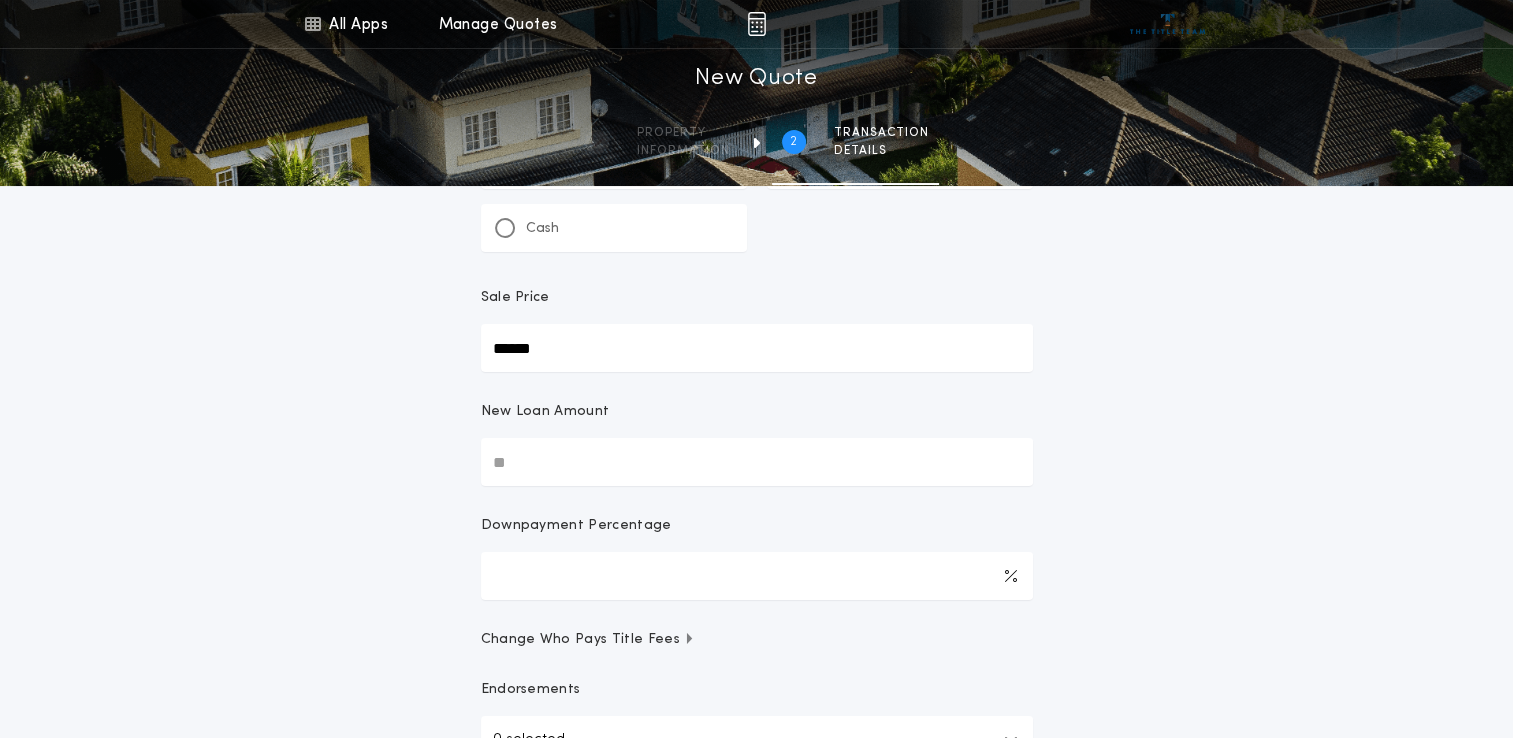 type on "******" 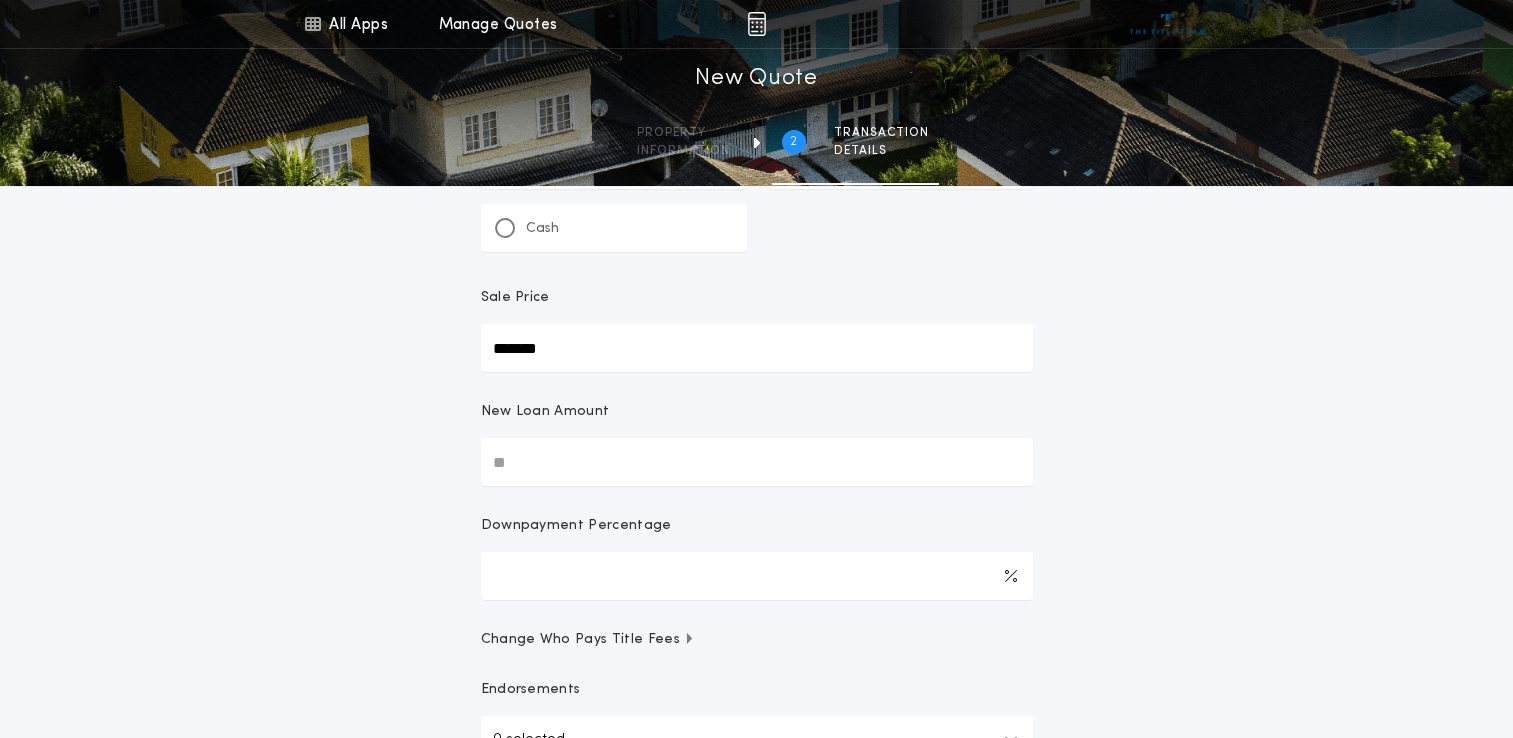 type on "*******" 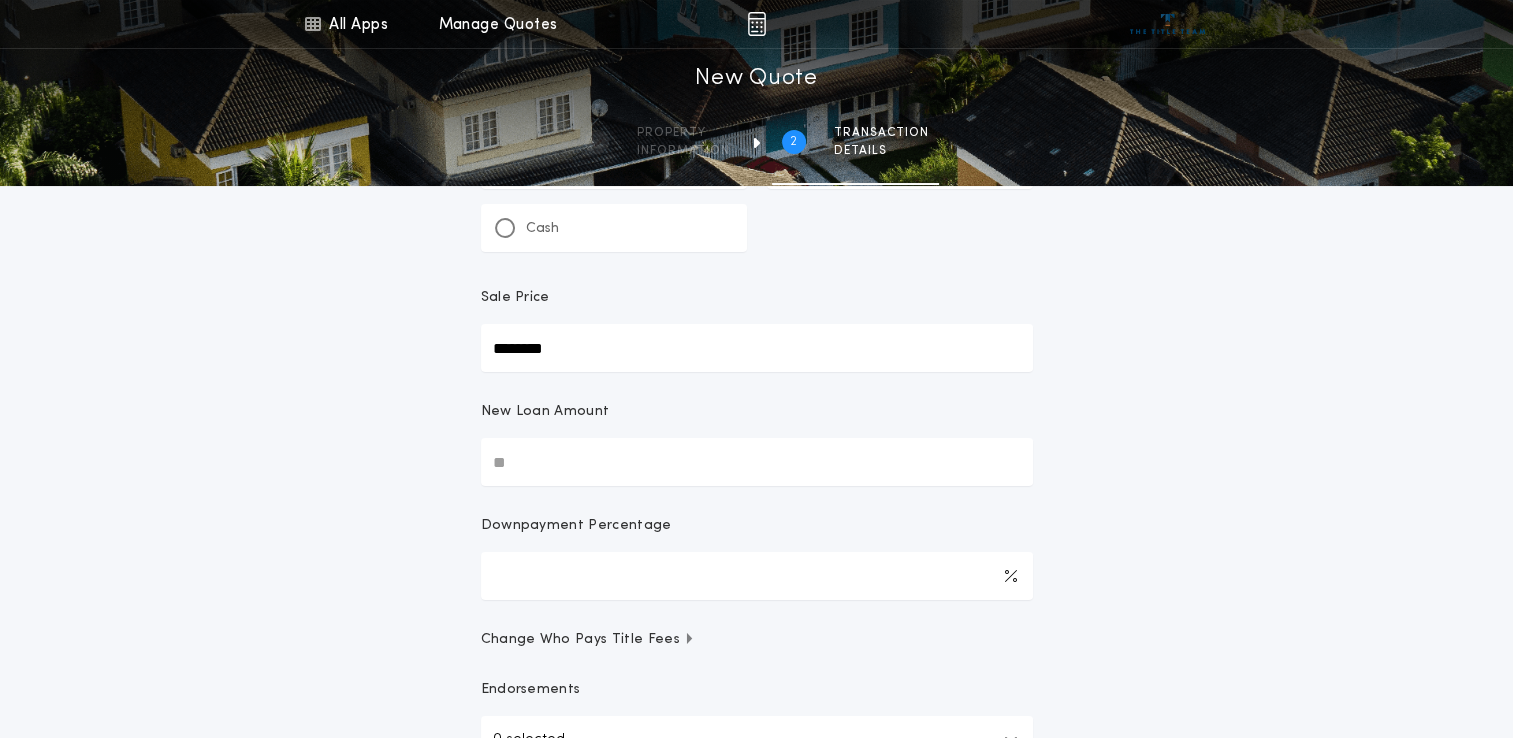 type on "********" 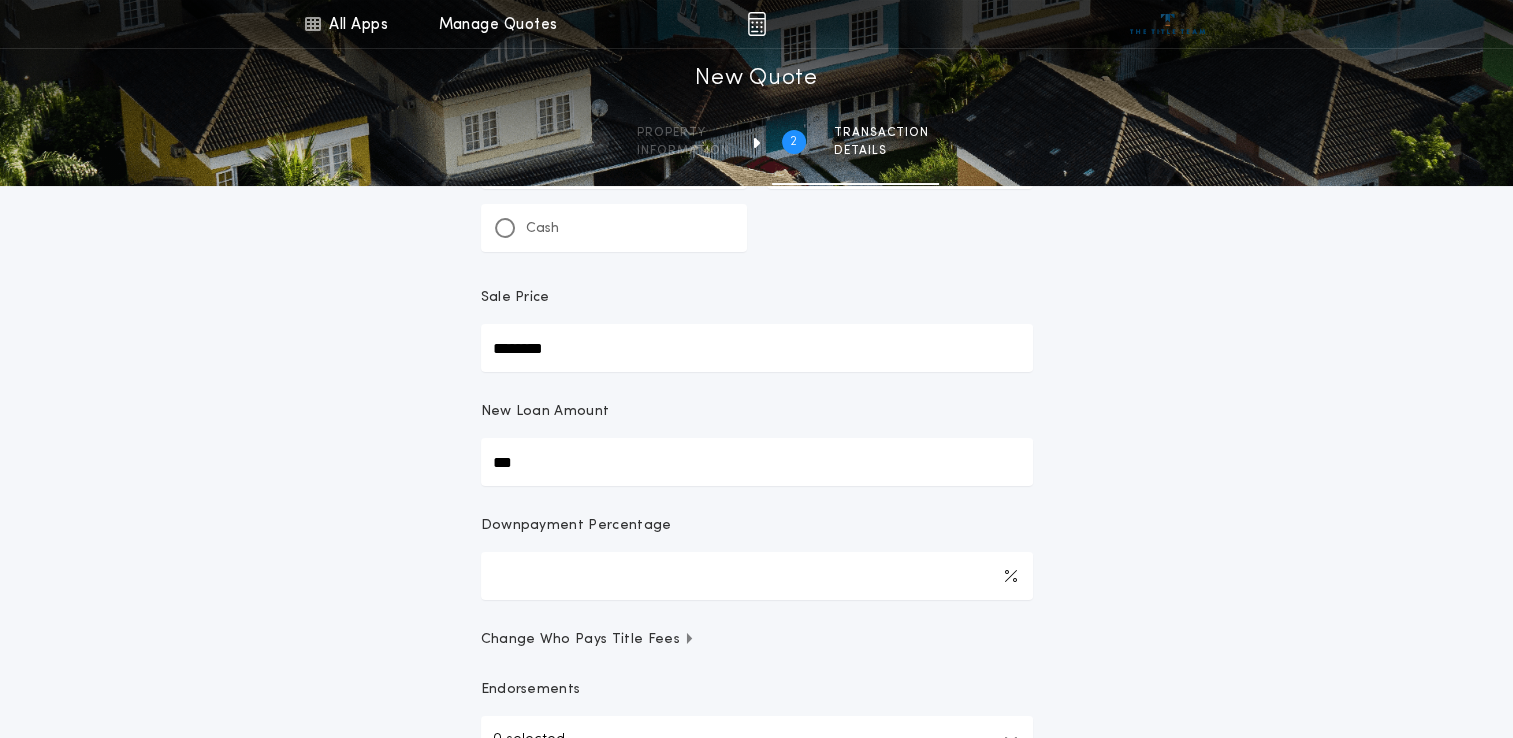 type on "****" 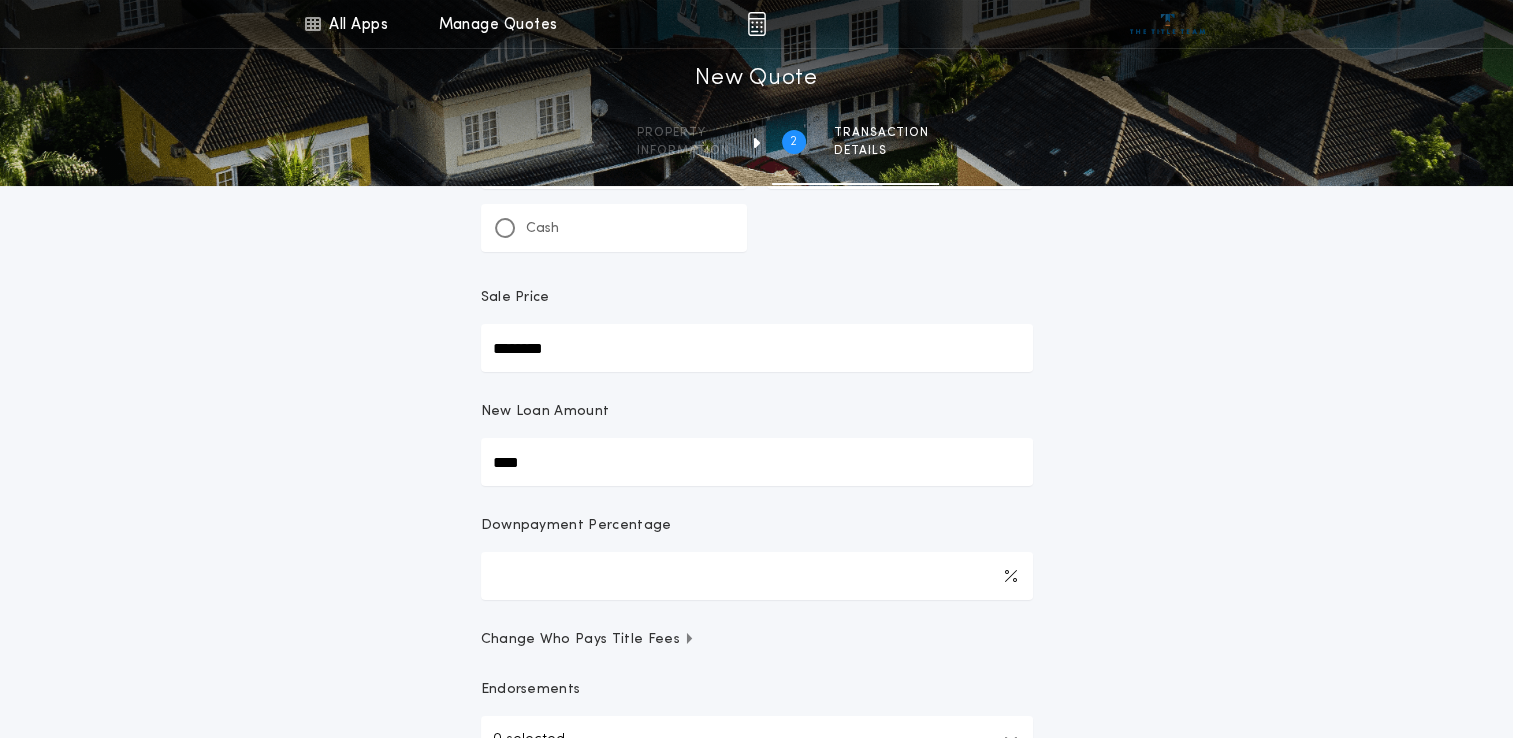 type on "******" 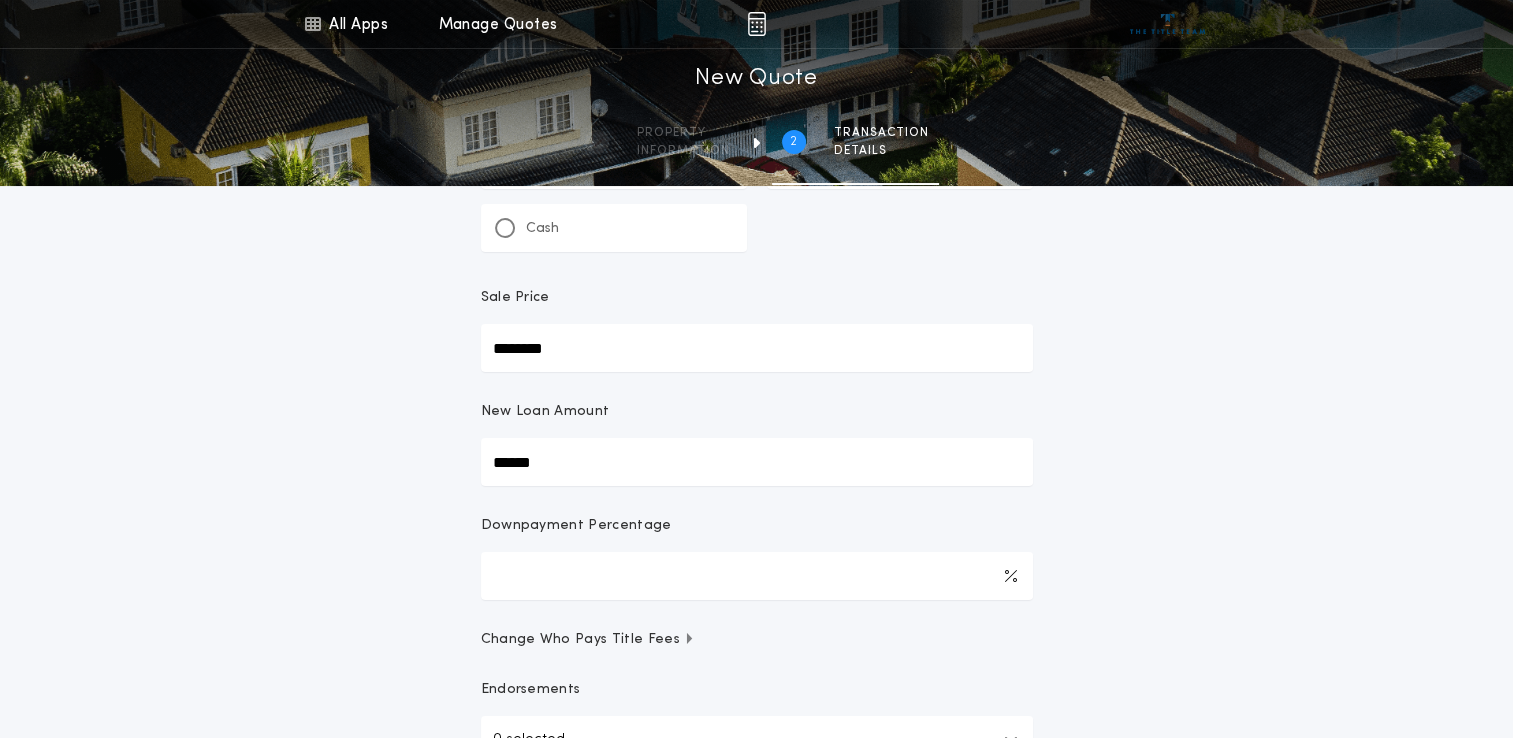 type on "*******" 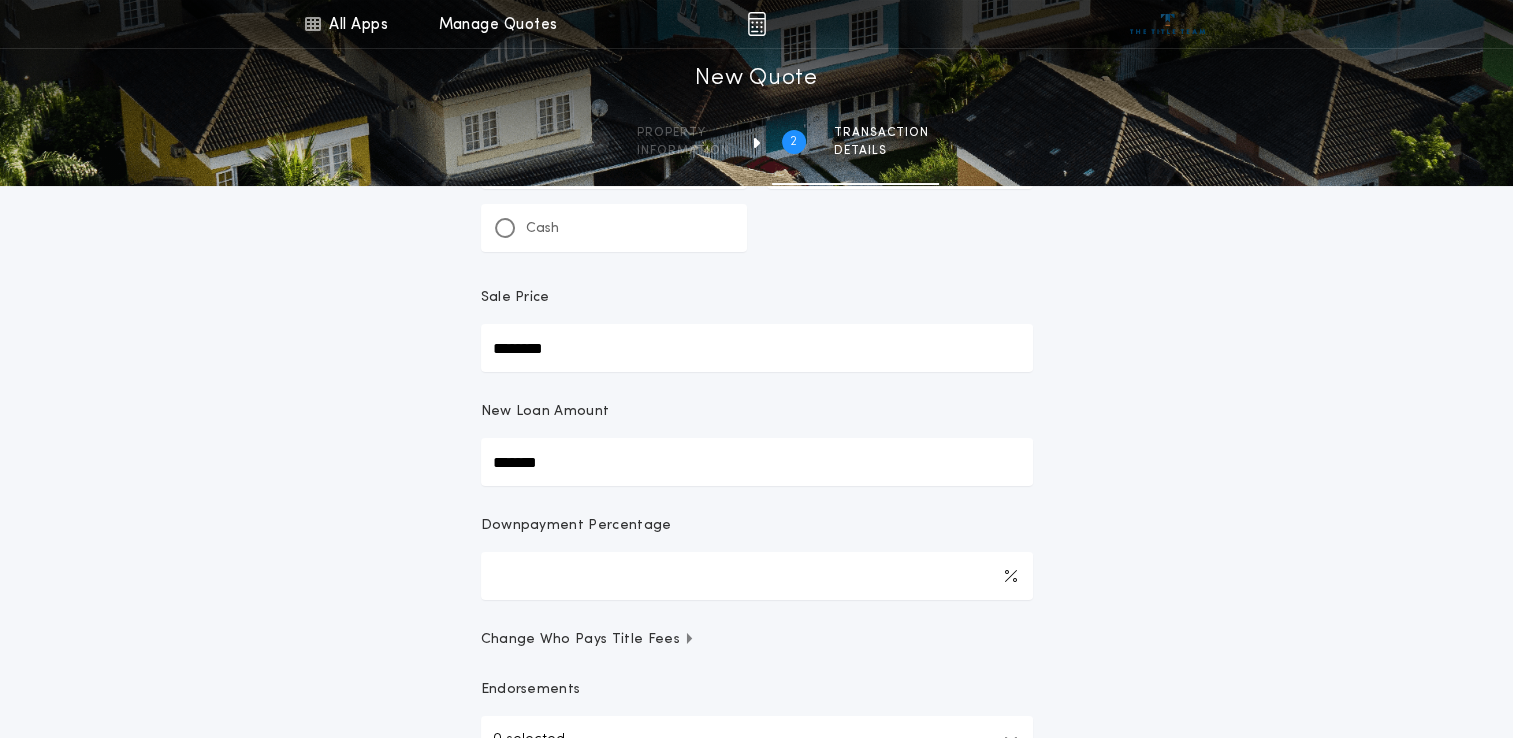 type on "******" 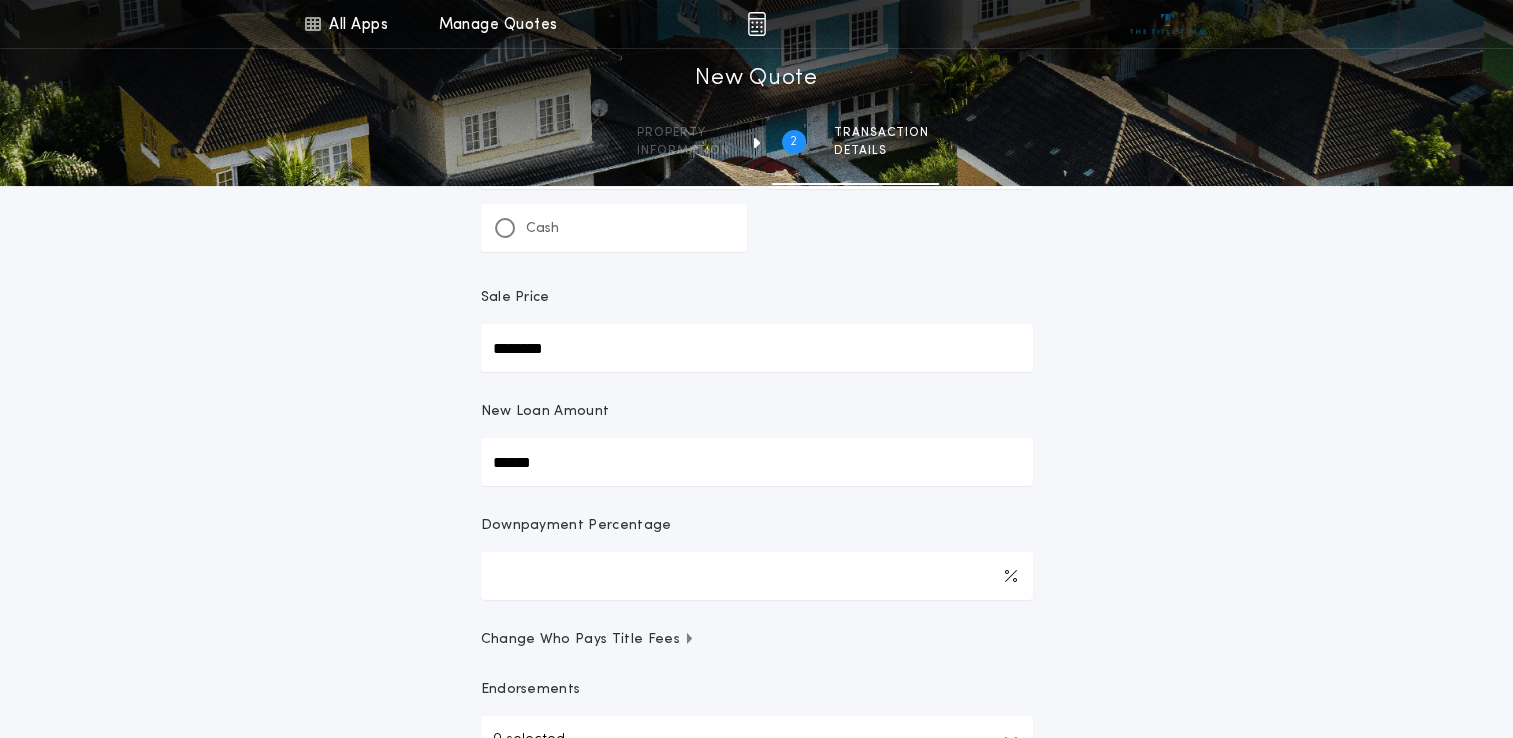 type on "*******" 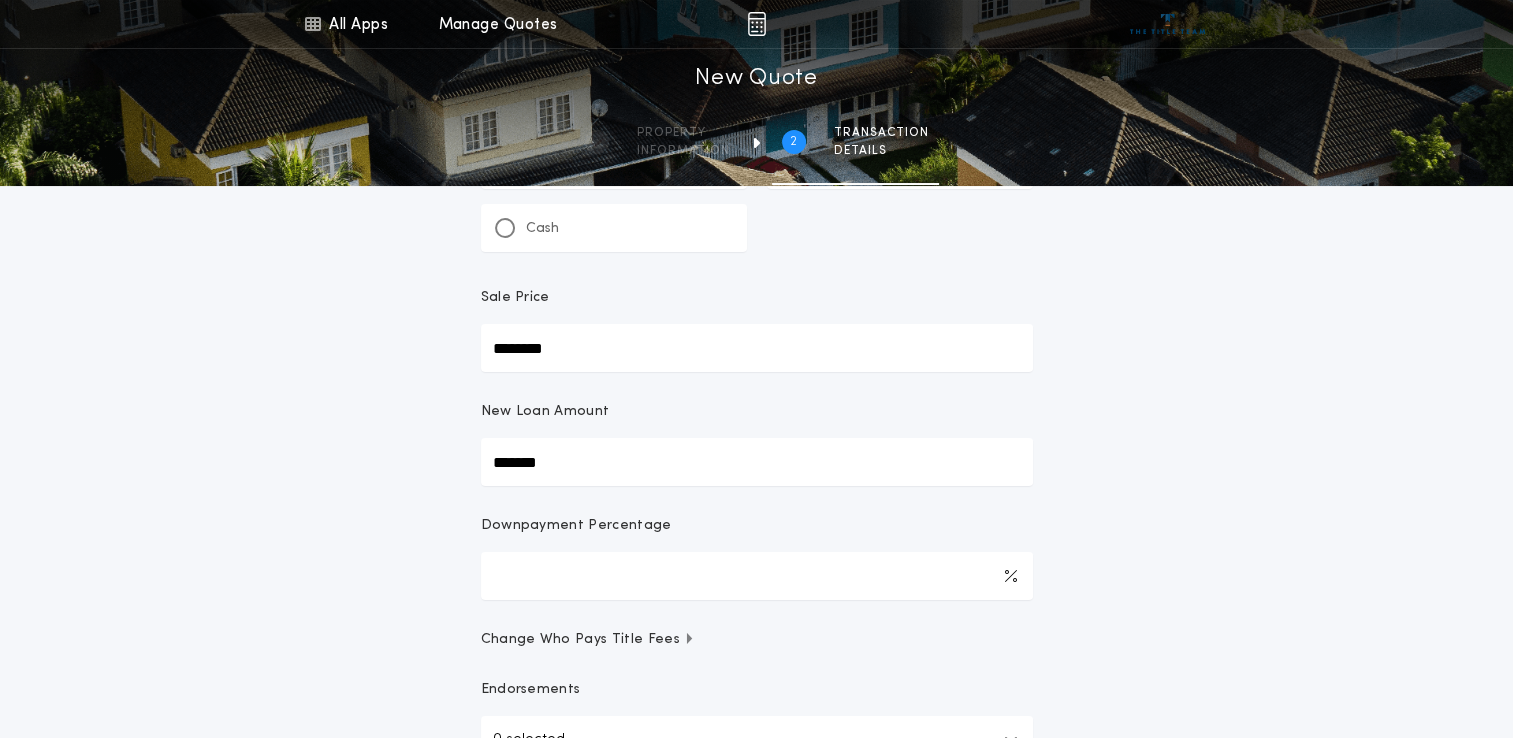 type on "********" 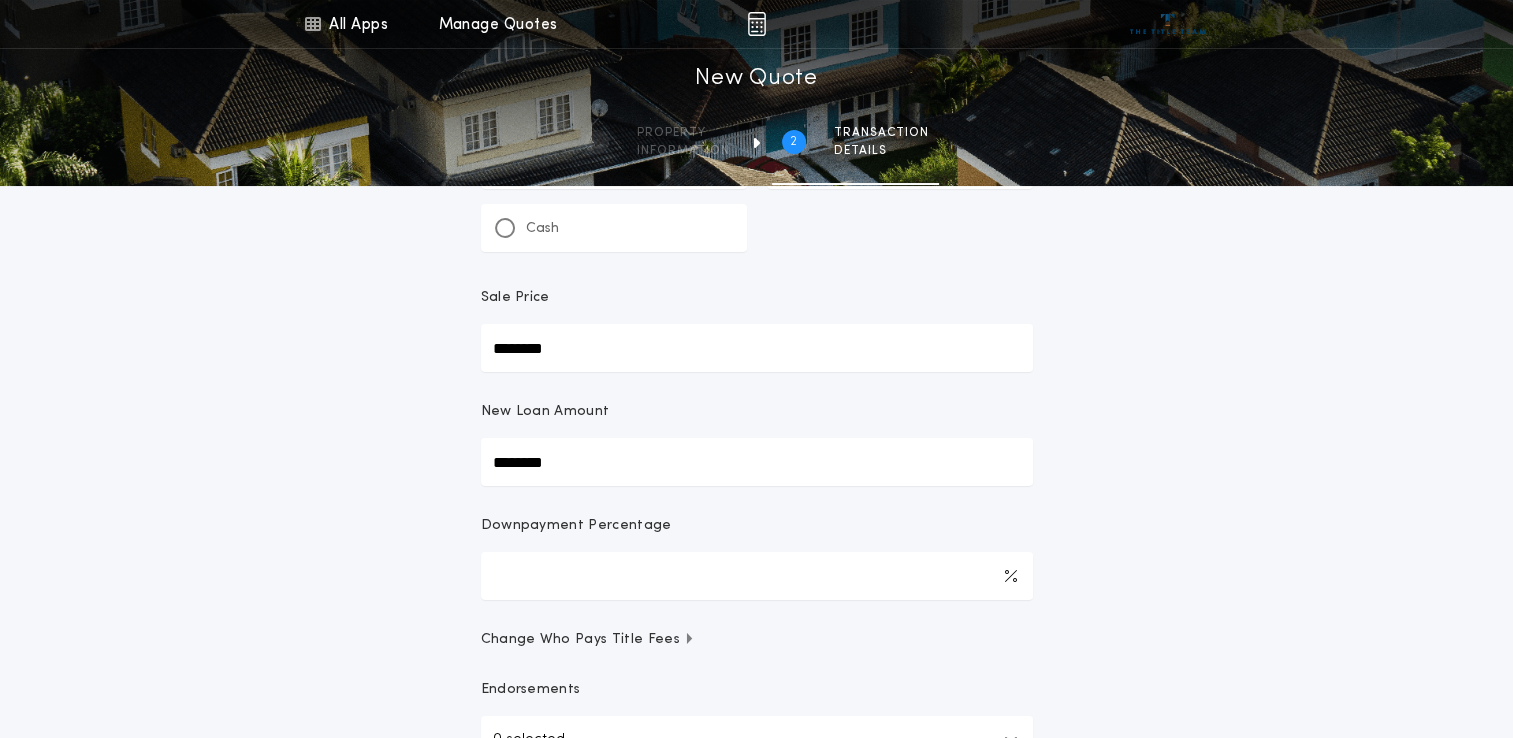 type on "********" 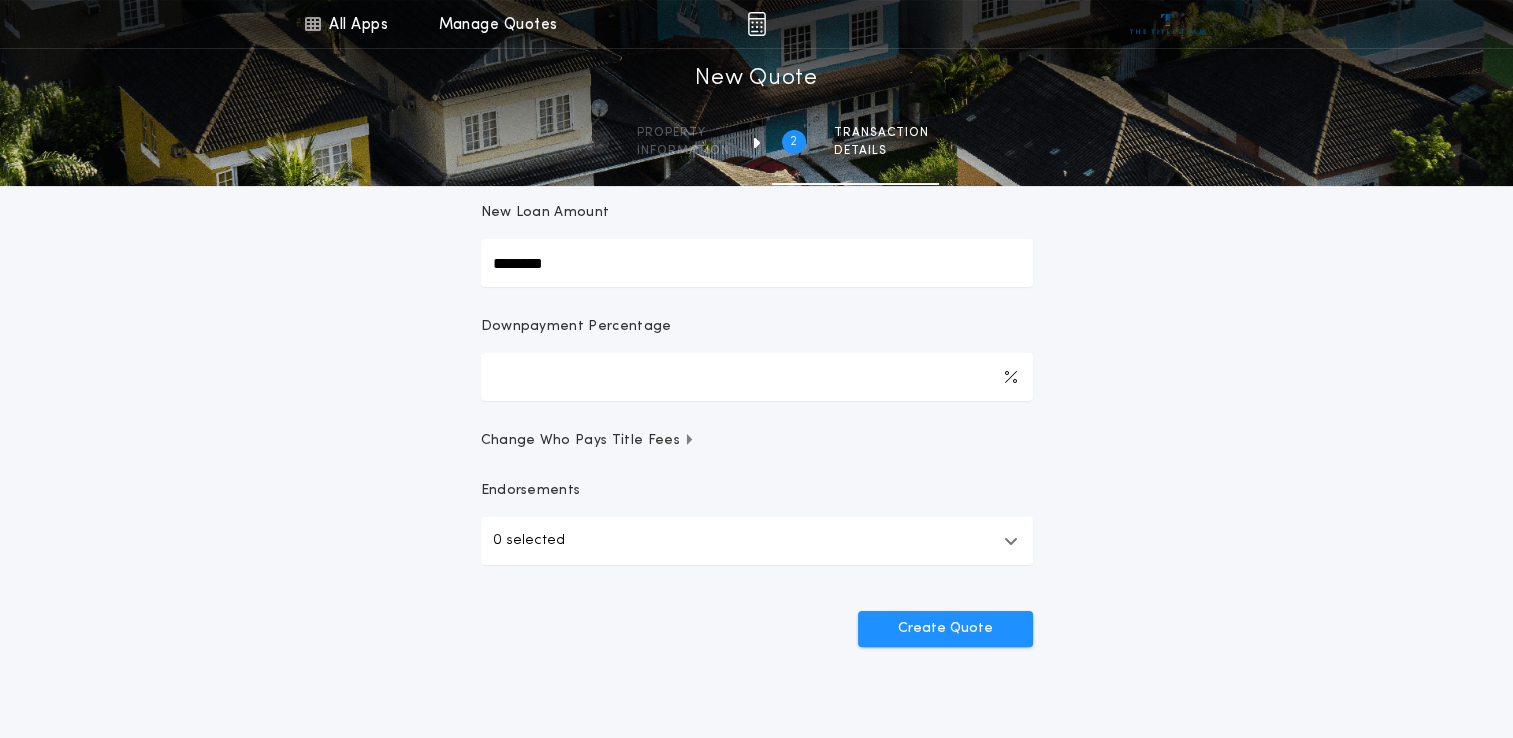 scroll, scrollTop: 333, scrollLeft: 0, axis: vertical 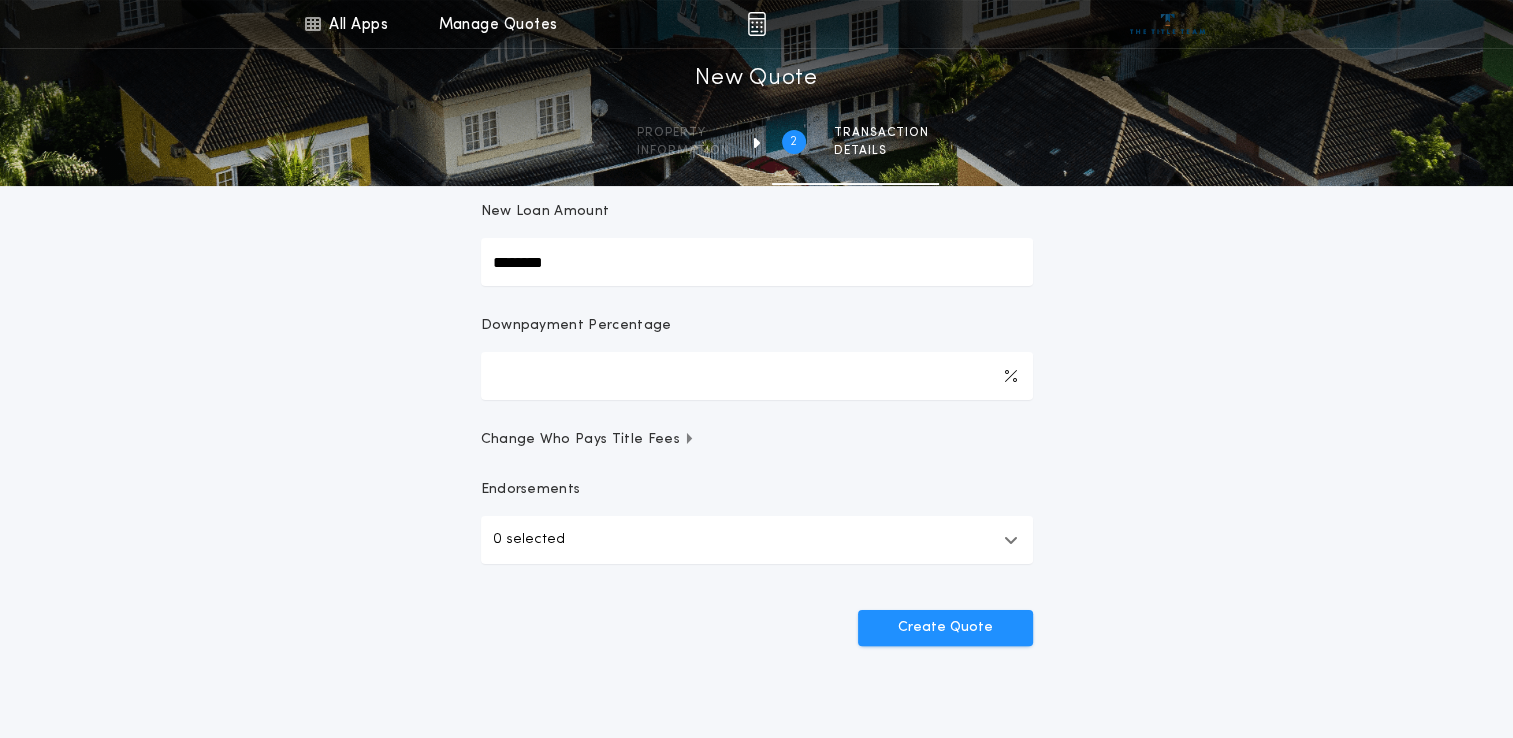 click on "0 selected" at bounding box center [757, 540] 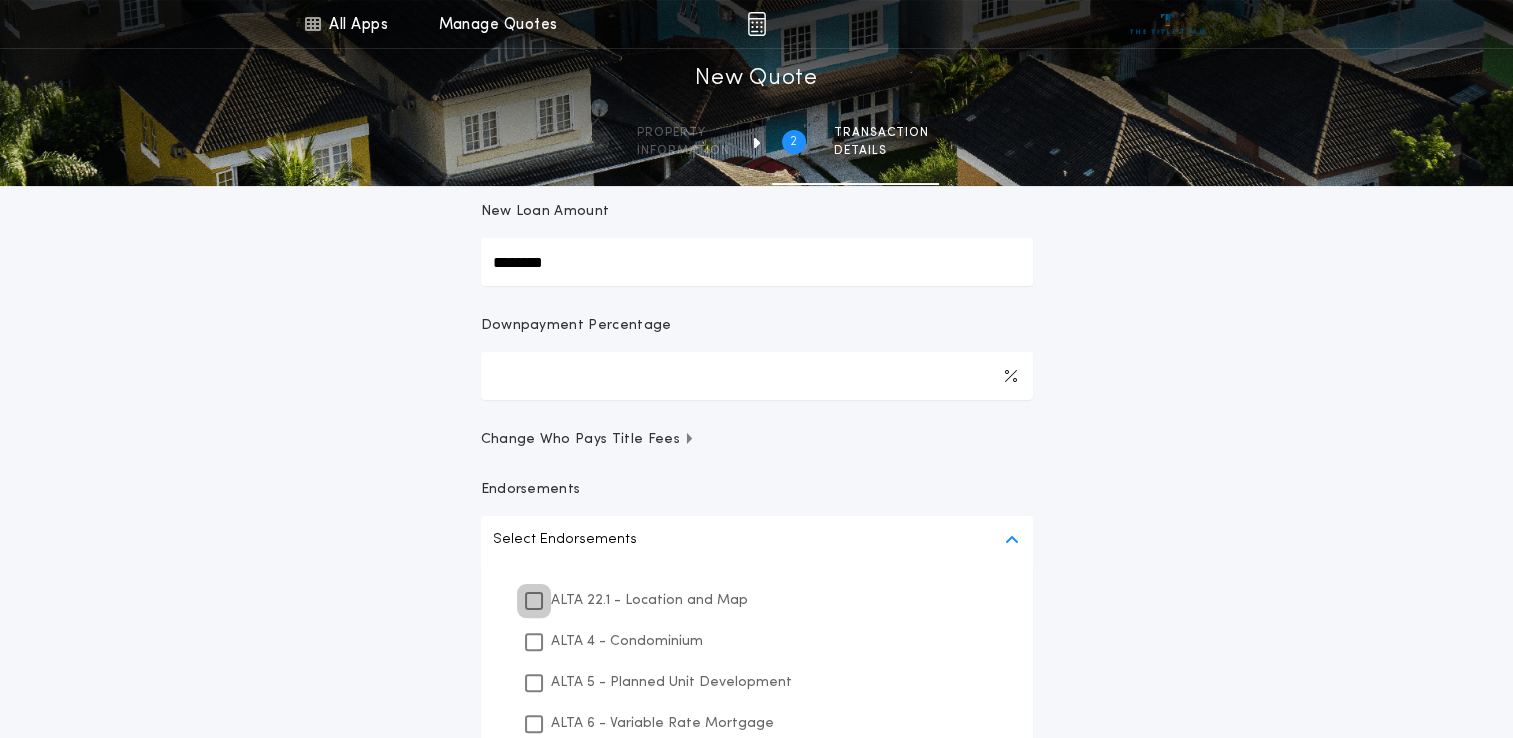 click at bounding box center (534, 601) 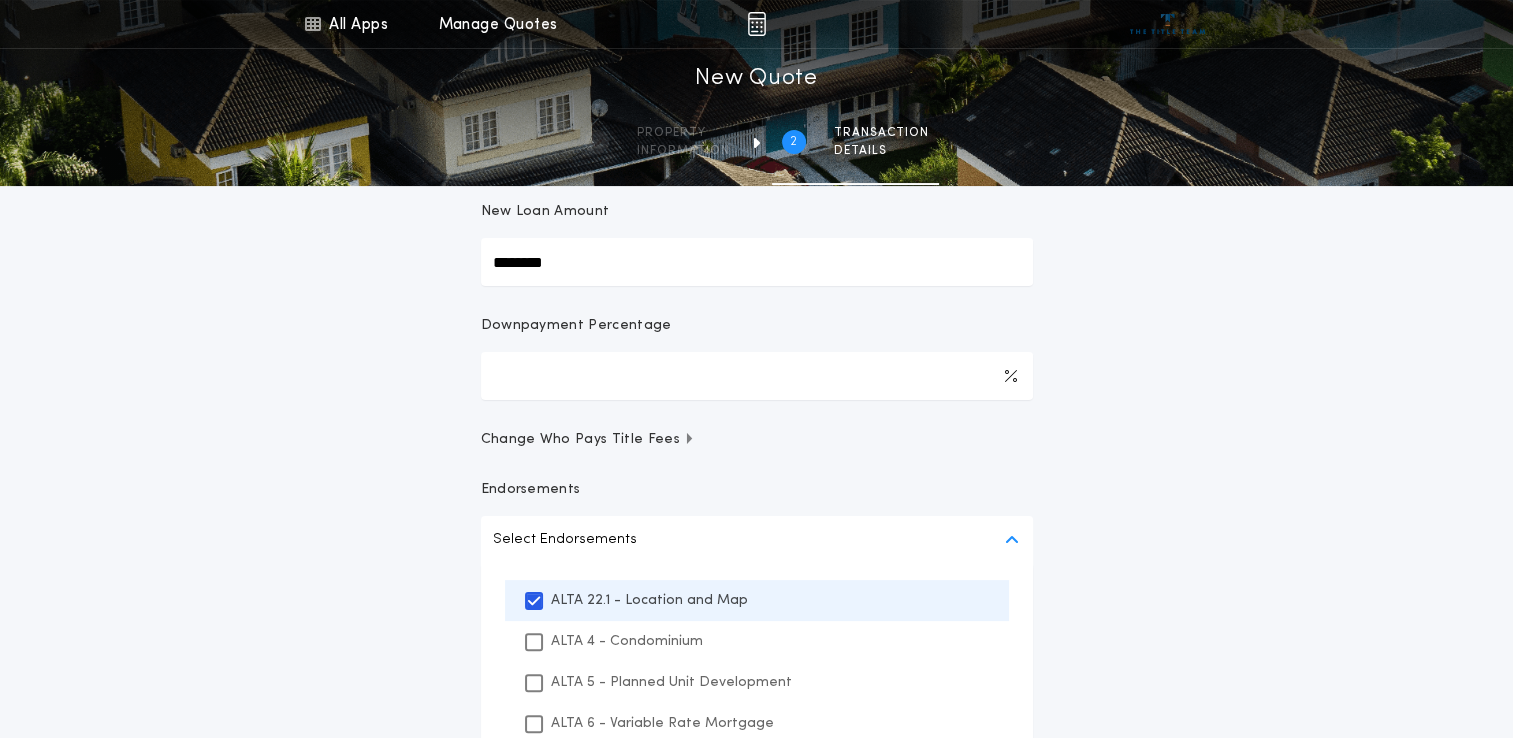 click on "**********" at bounding box center [756, 375] 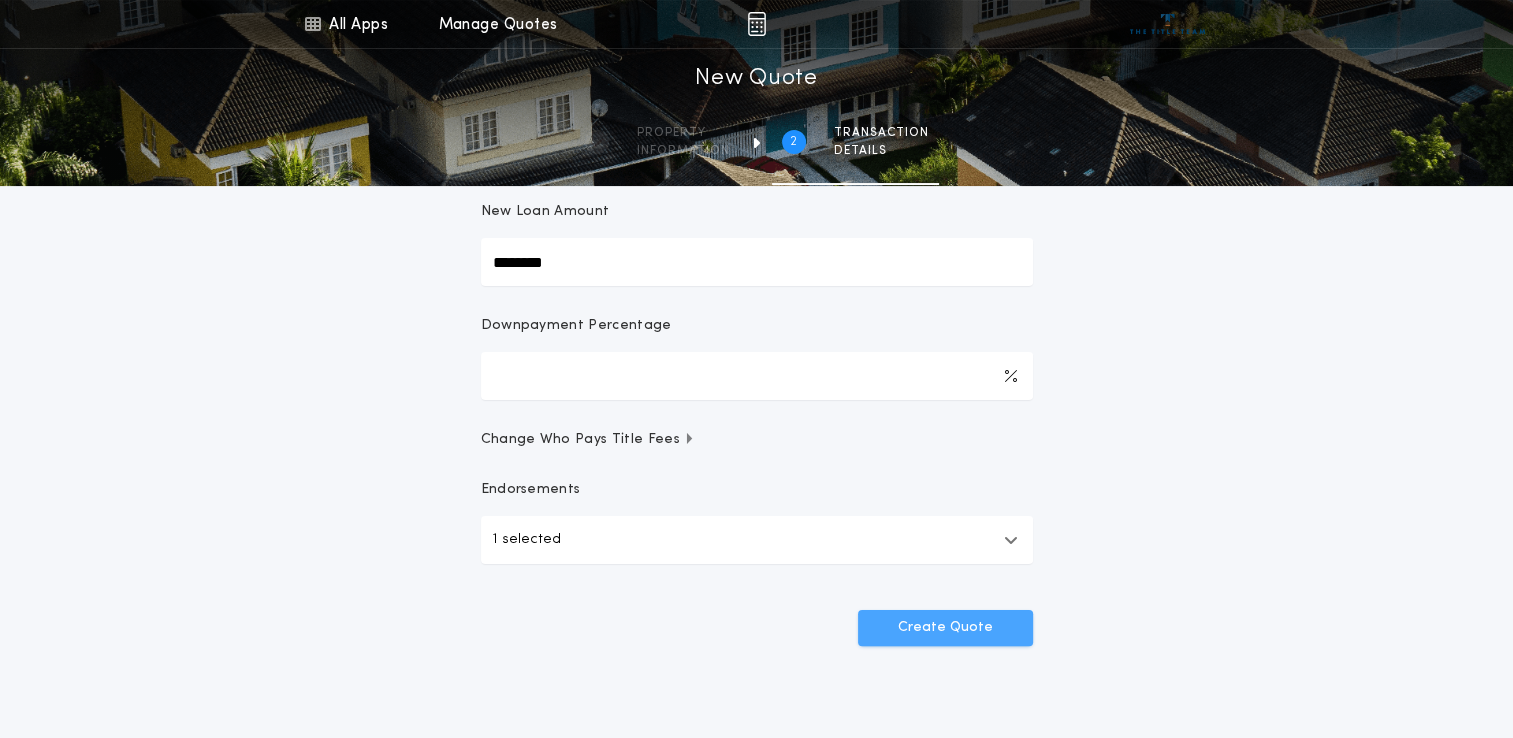click on "Create Quote" at bounding box center [945, 628] 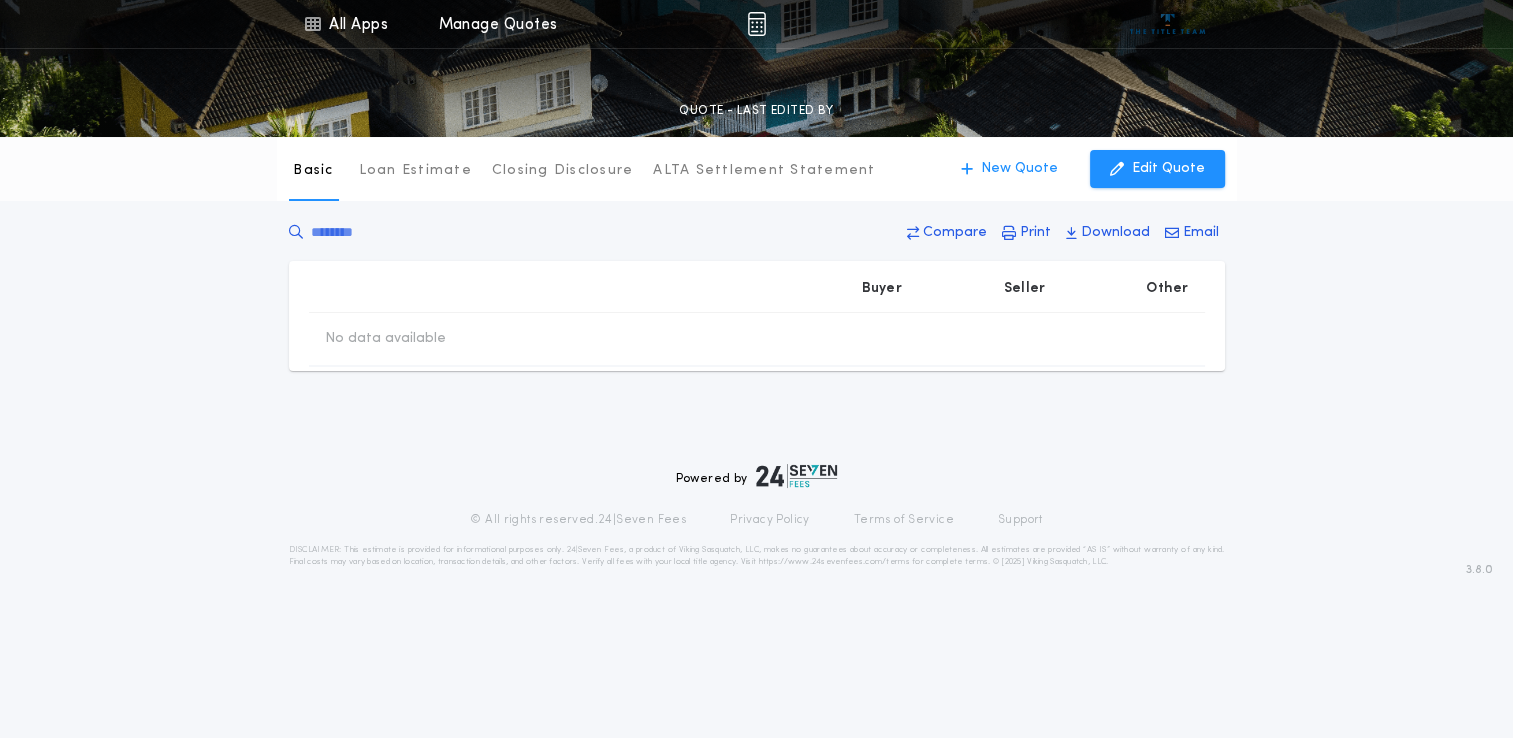 scroll, scrollTop: 0, scrollLeft: 0, axis: both 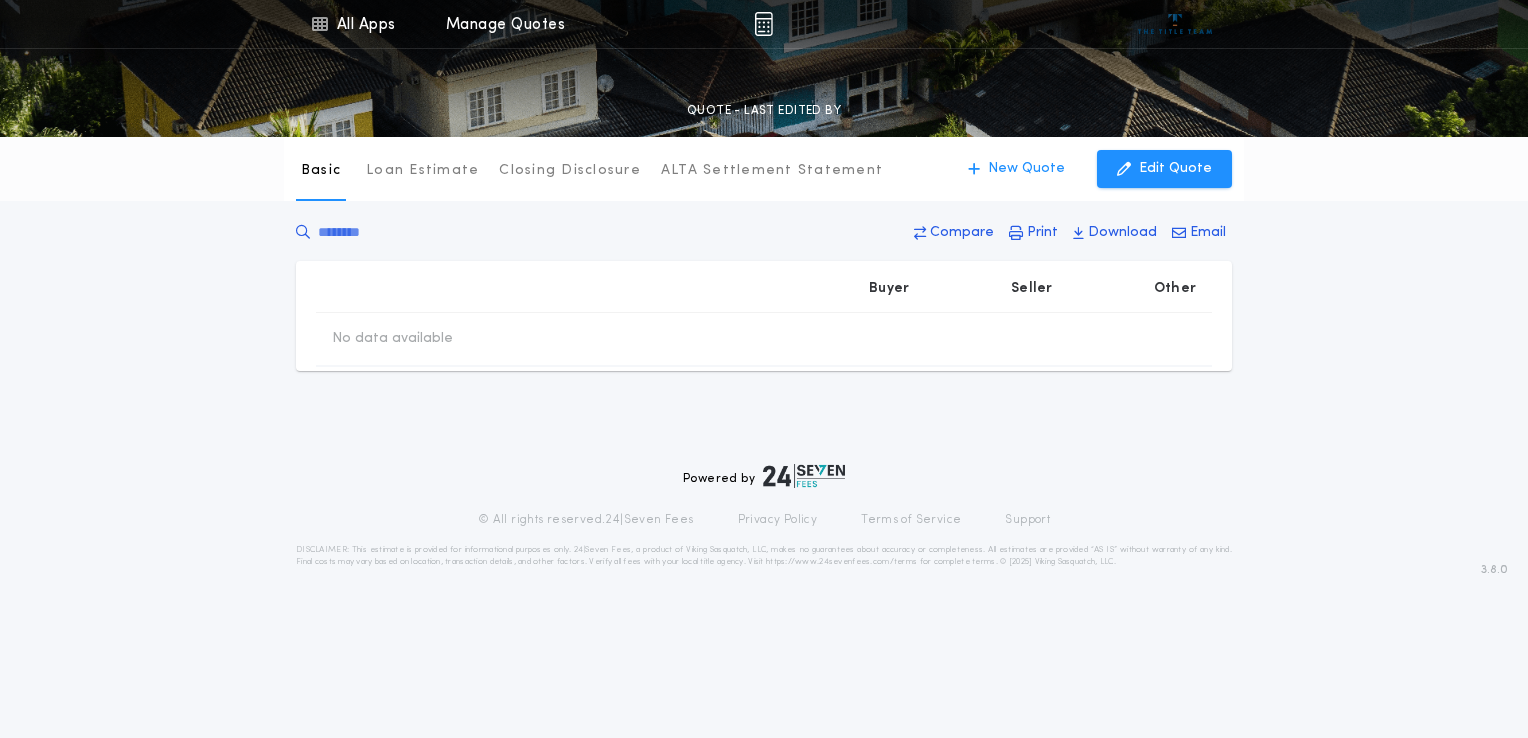 type on "********" 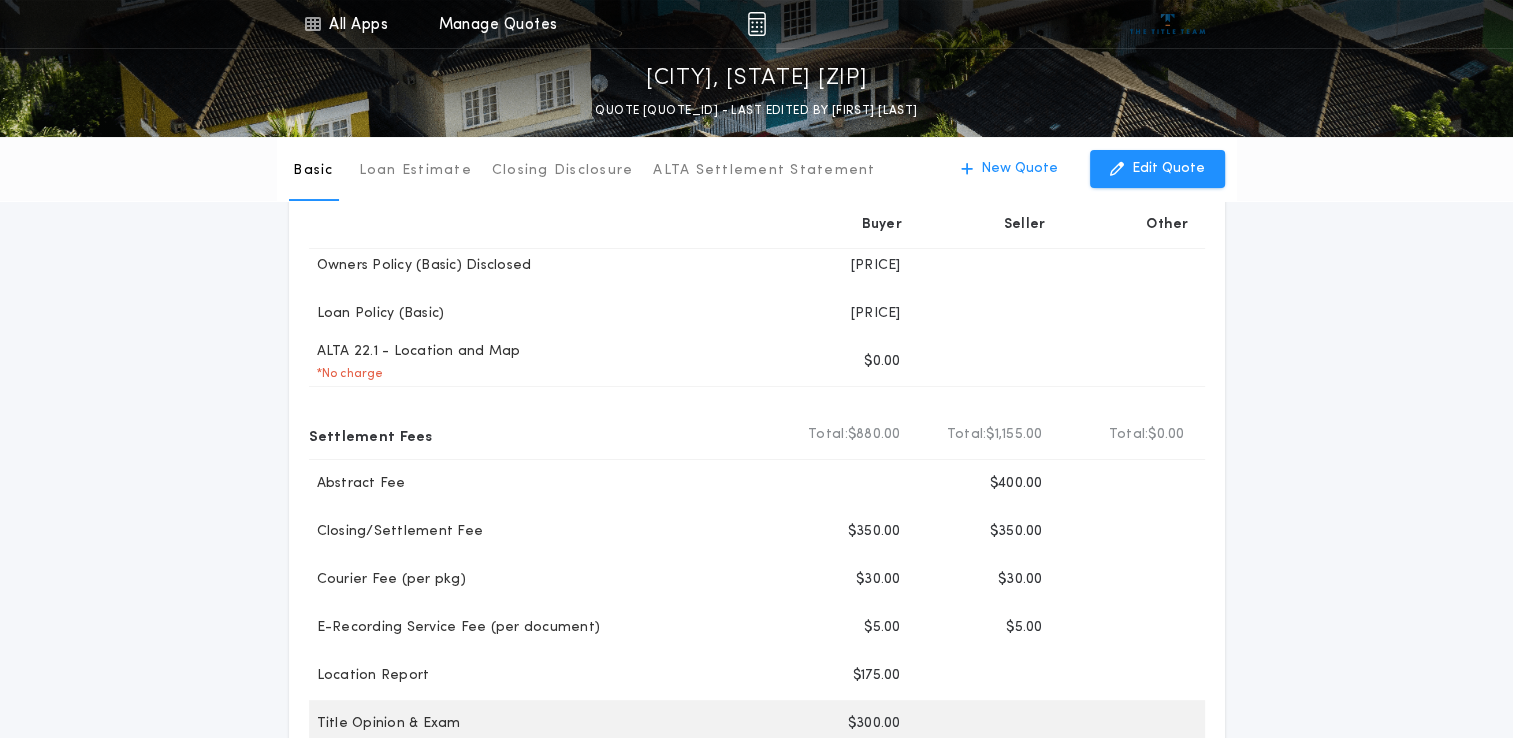scroll, scrollTop: 200, scrollLeft: 0, axis: vertical 